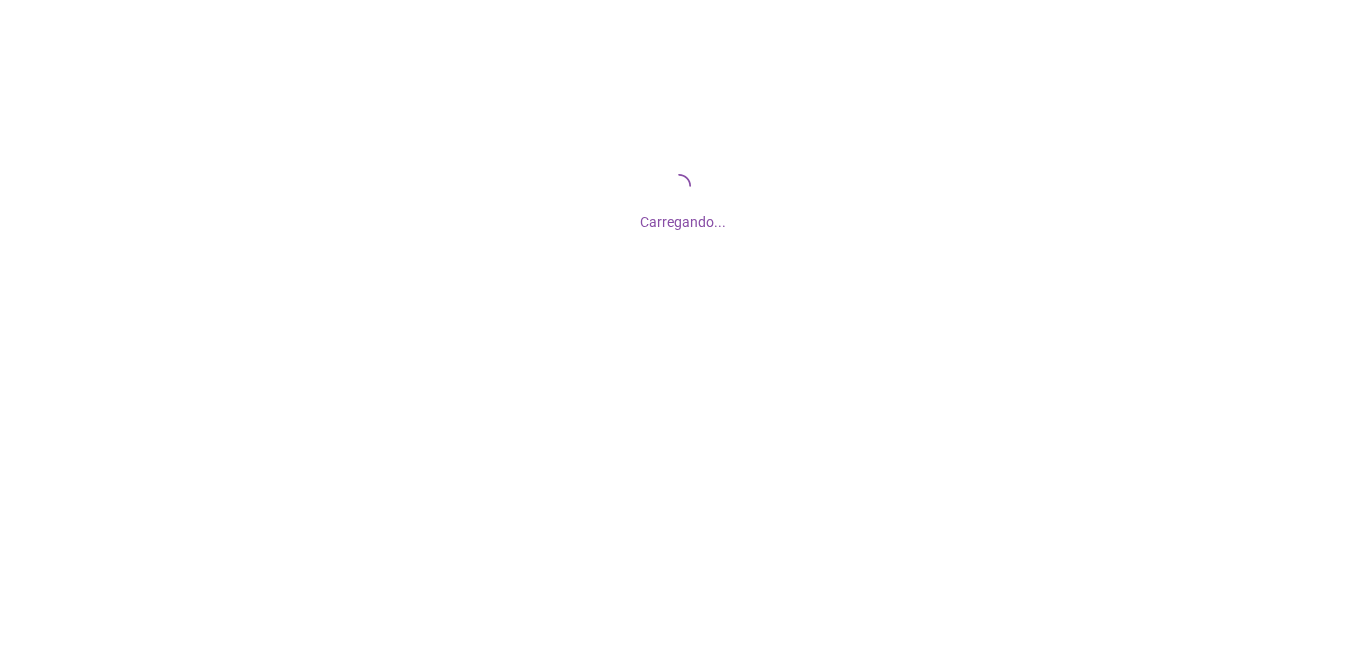 scroll, scrollTop: 0, scrollLeft: 0, axis: both 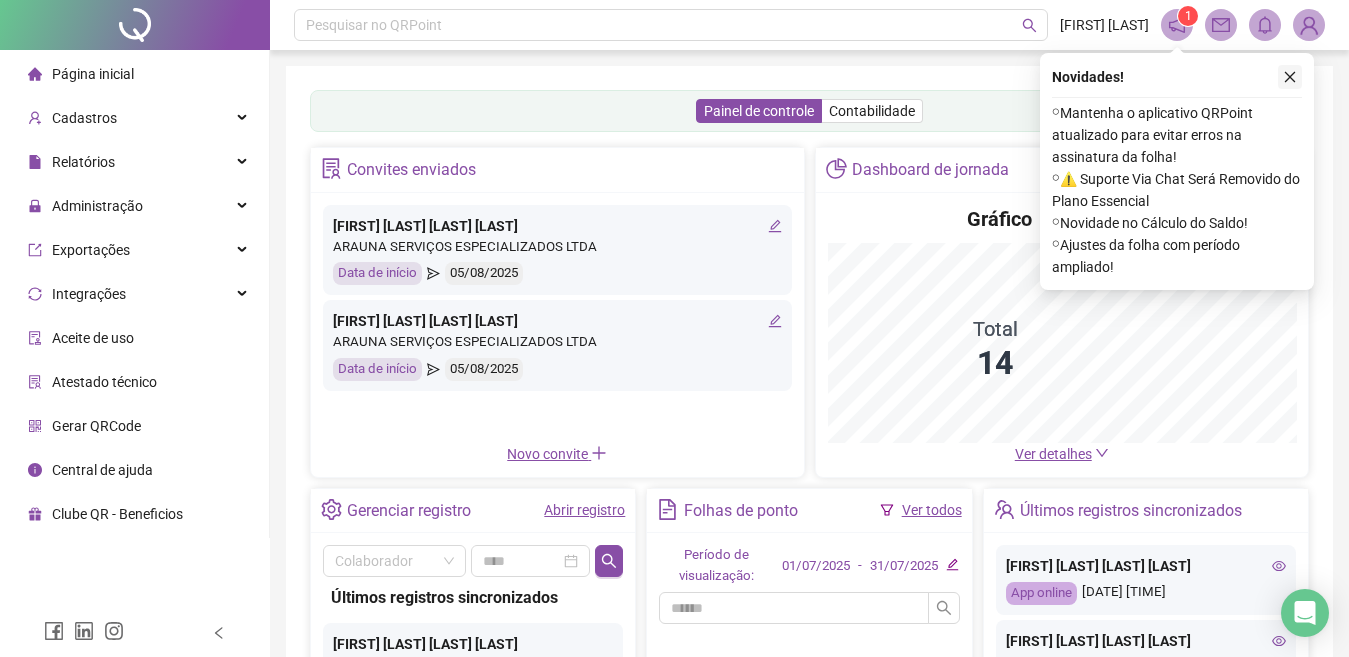 click 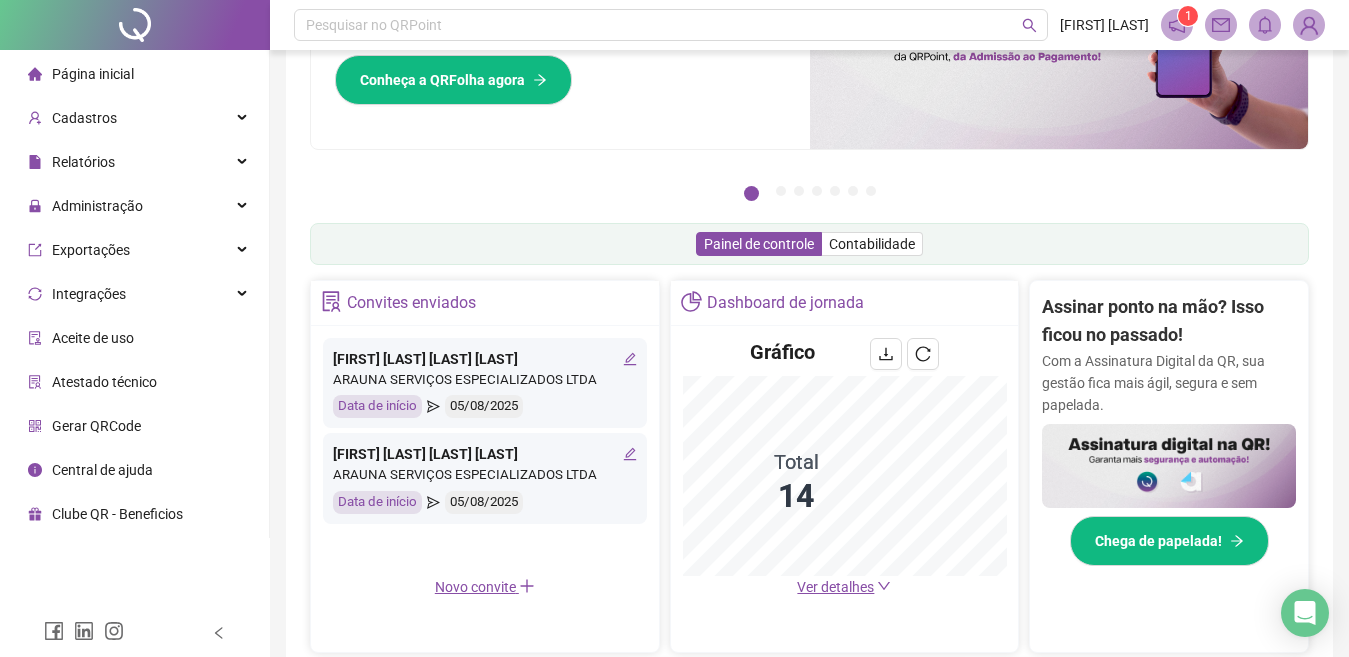 scroll, scrollTop: 200, scrollLeft: 0, axis: vertical 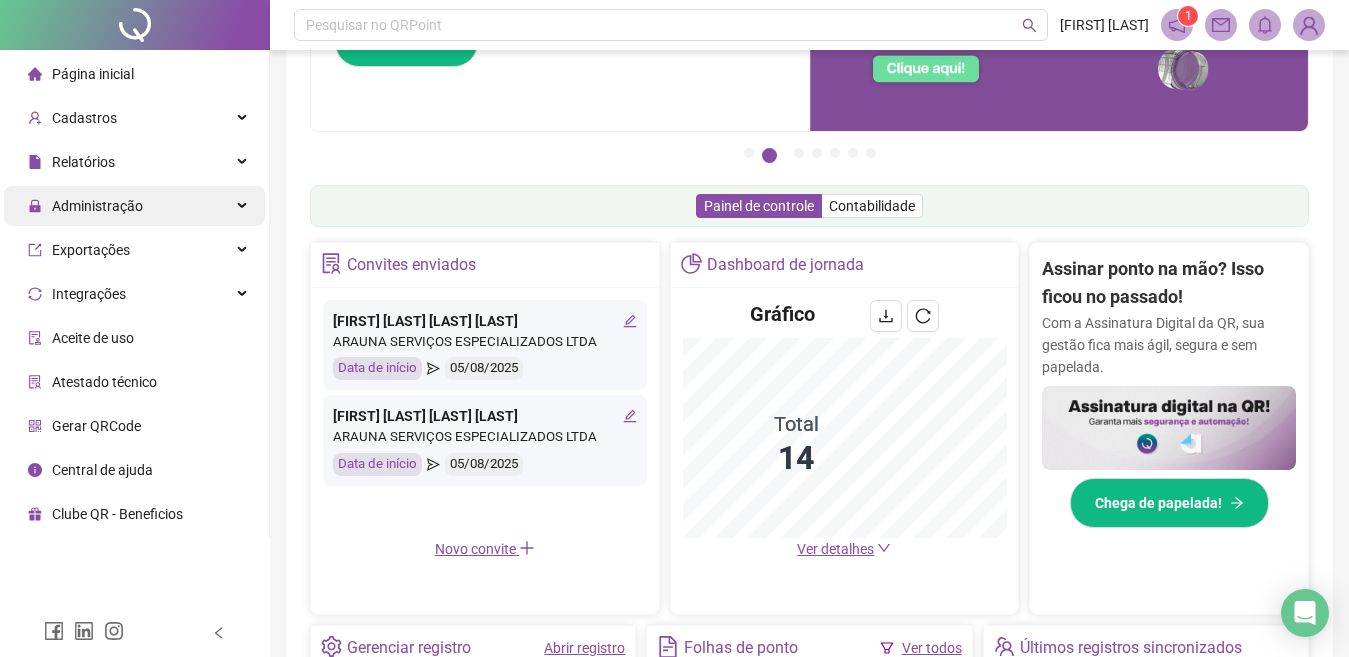 click on "Administração" at bounding box center (97, 206) 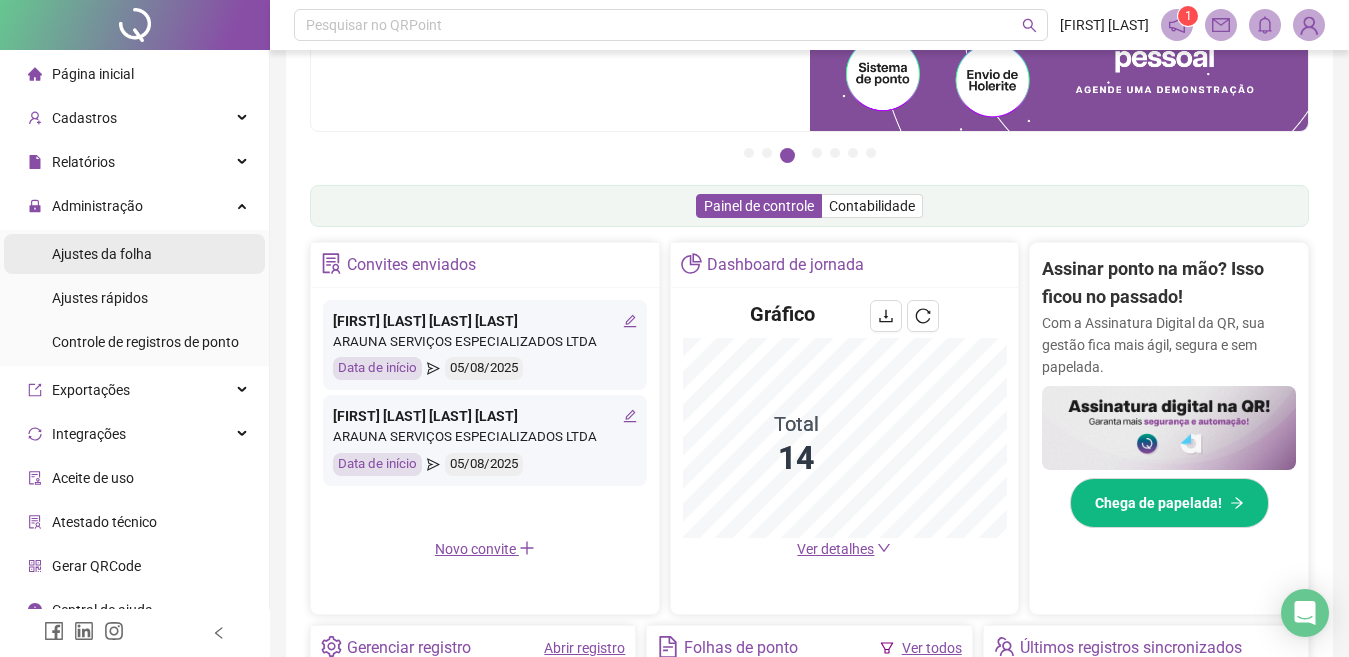 click on "Ajustes da folha" at bounding box center [102, 254] 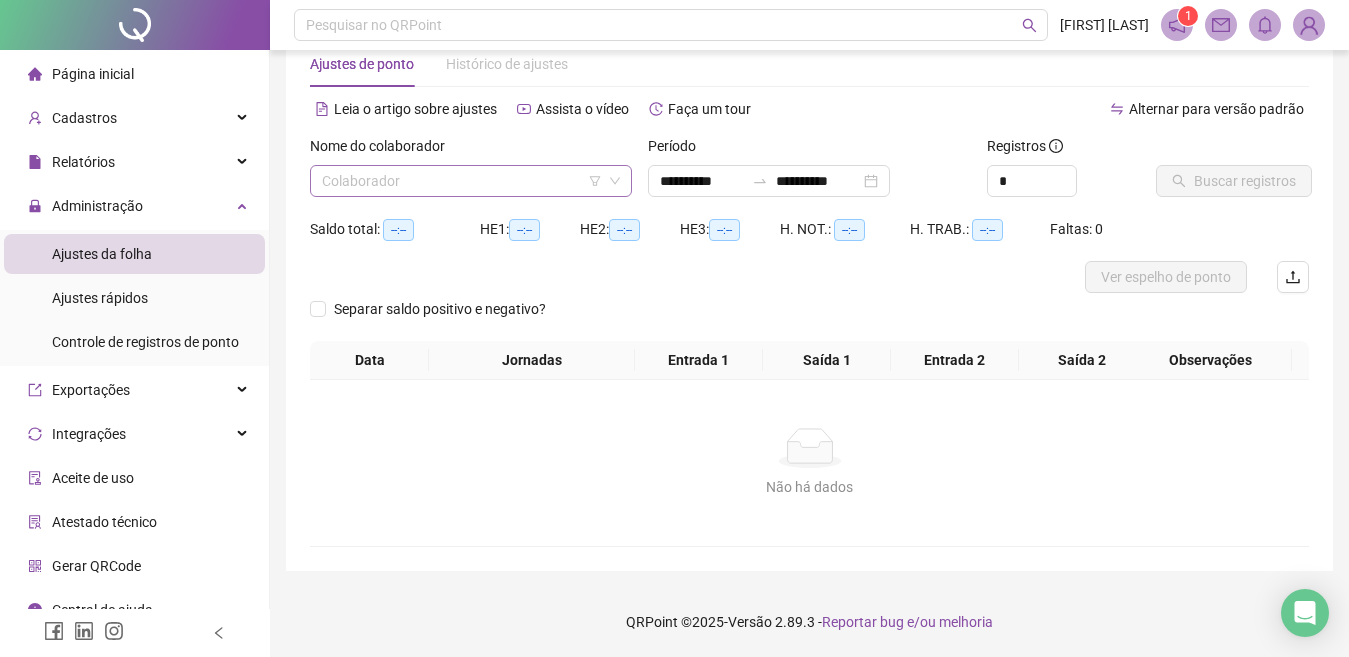 scroll, scrollTop: 49, scrollLeft: 0, axis: vertical 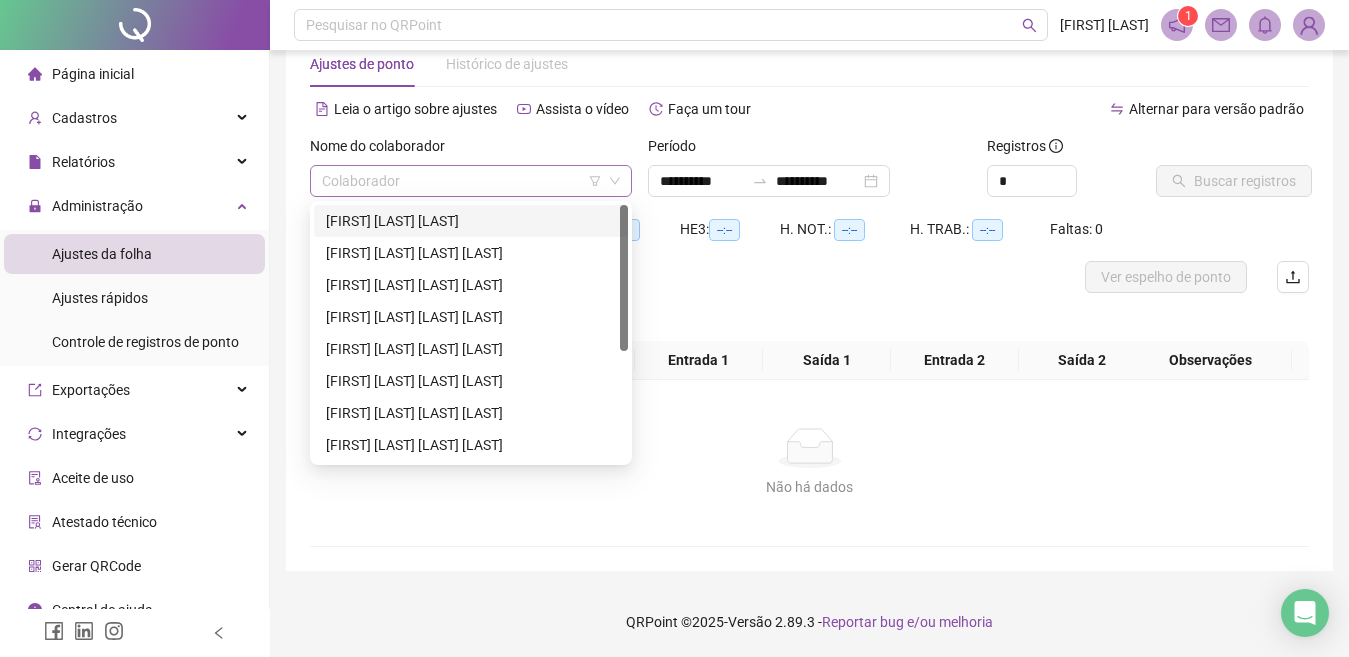 drag, startPoint x: 311, startPoint y: 167, endPoint x: 317, endPoint y: 186, distance: 19.924858 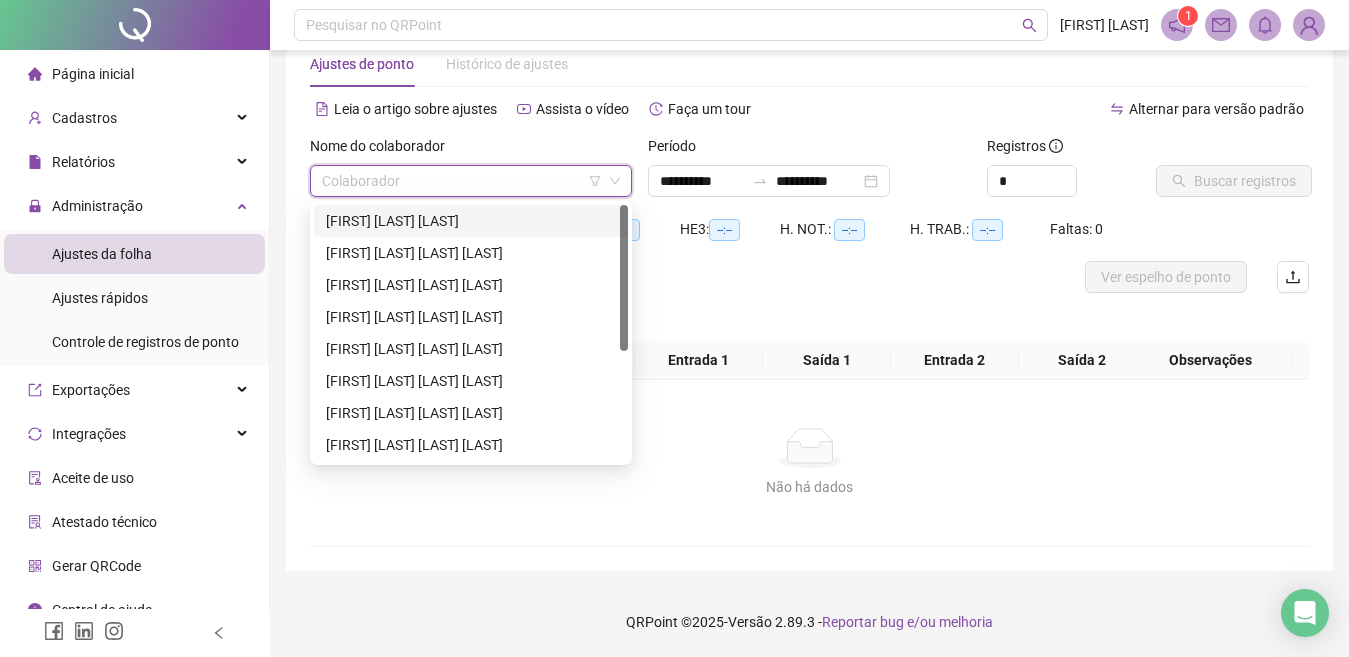 click on "Colaborador" at bounding box center (471, 181) 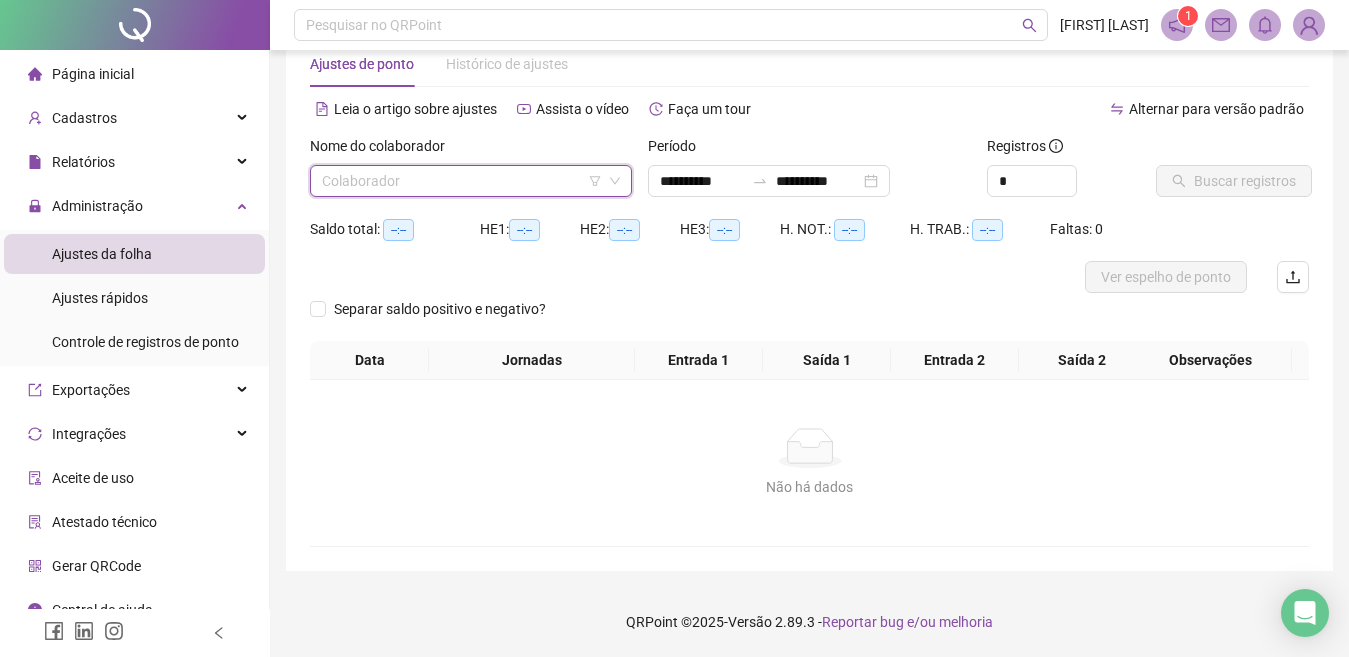 click at bounding box center [462, 181] 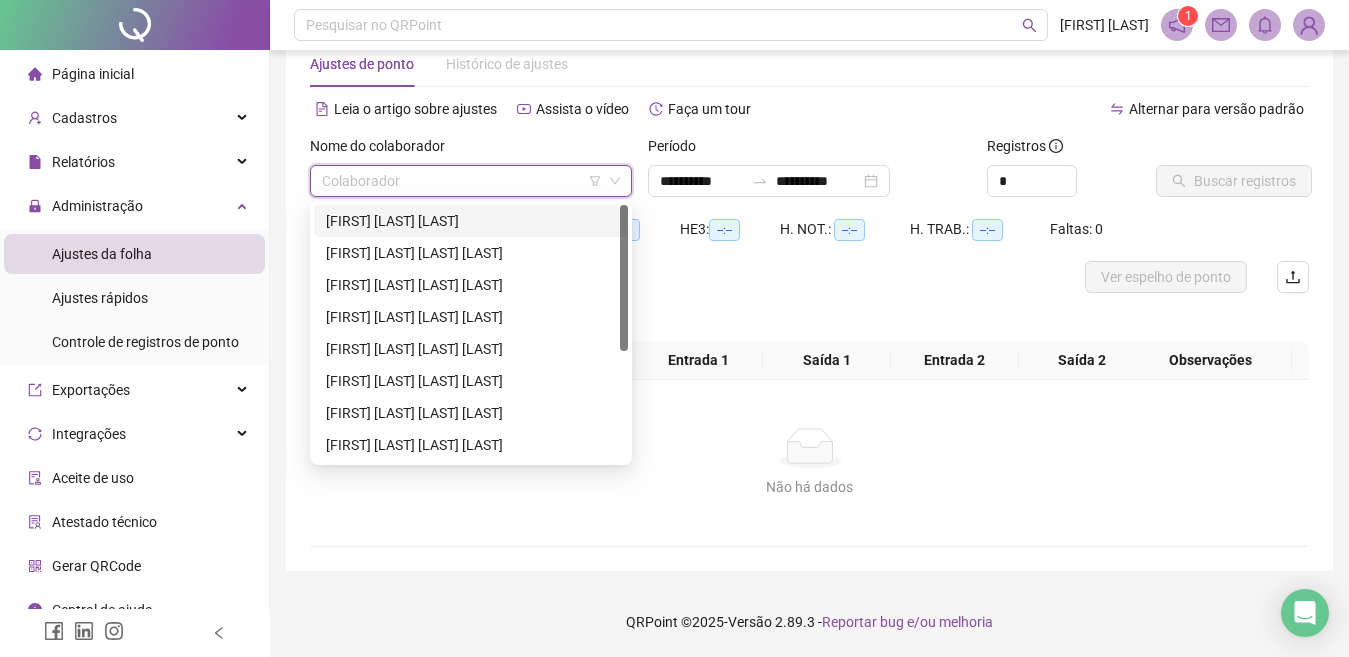 click on "[FIRST] [LAST] [LAST]" at bounding box center [471, 221] 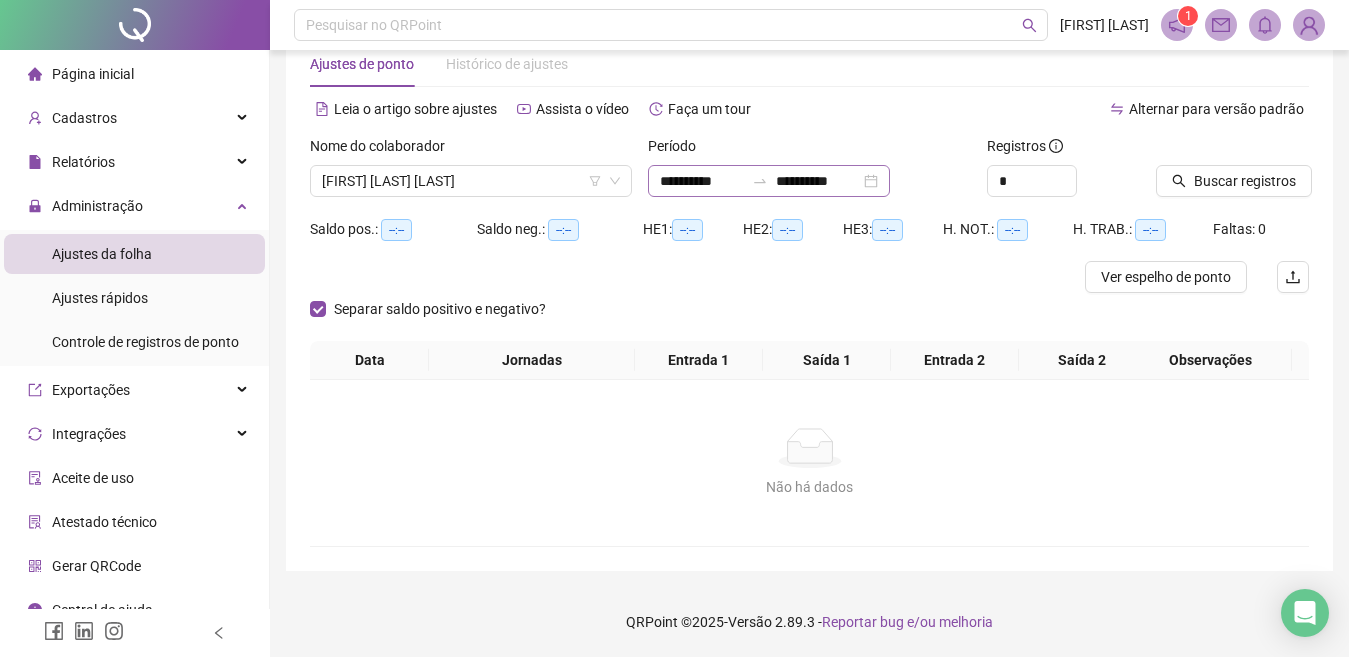 click on "**********" at bounding box center [769, 181] 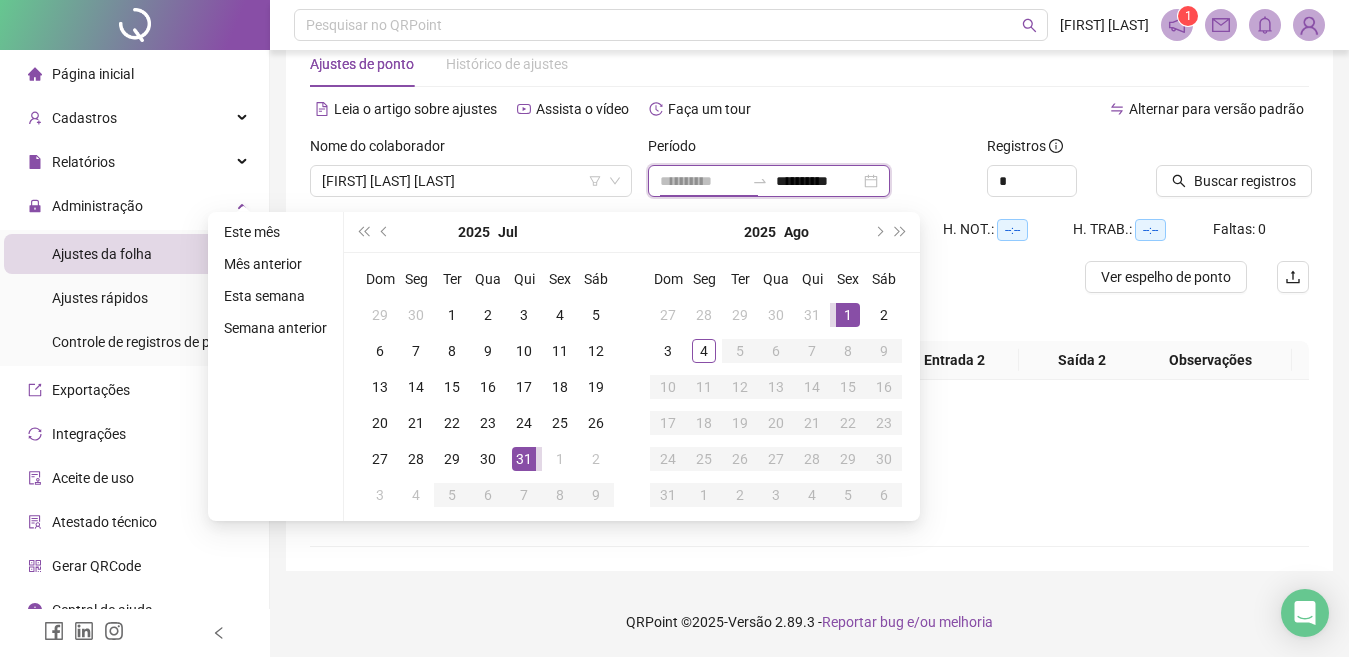 type on "**********" 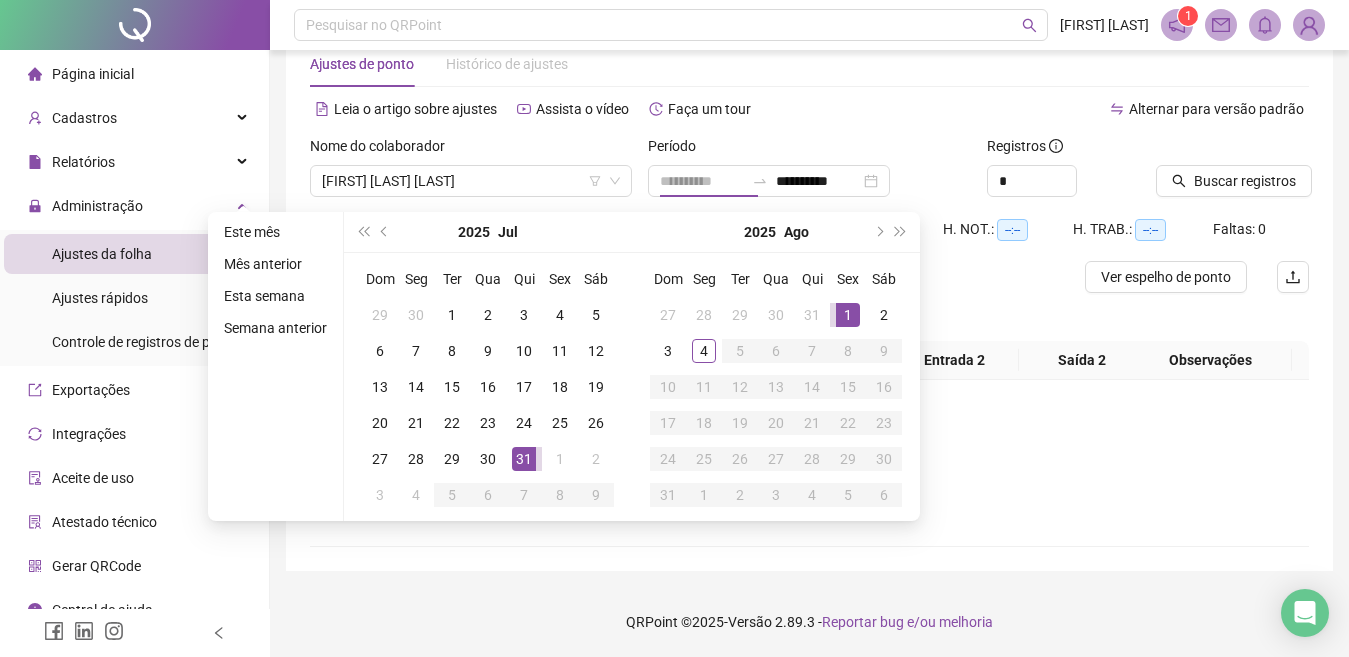 click on "1" at bounding box center (848, 315) 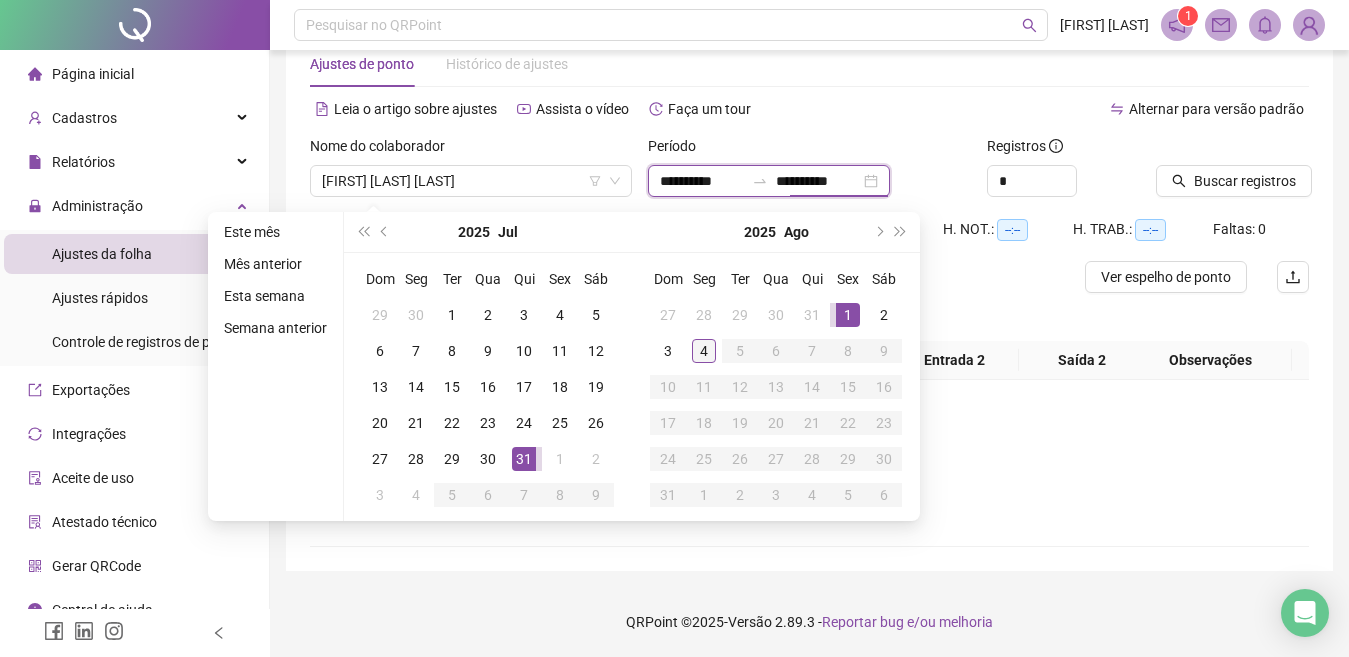 type on "**********" 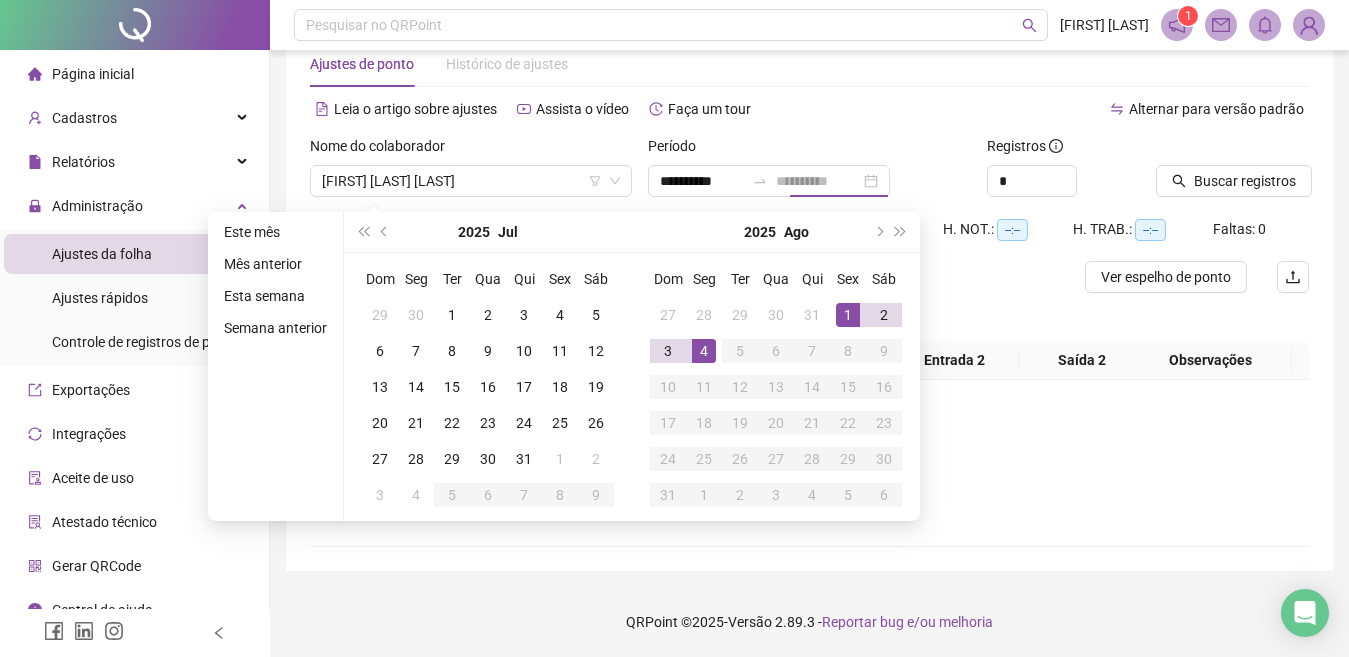 click on "4" at bounding box center [704, 351] 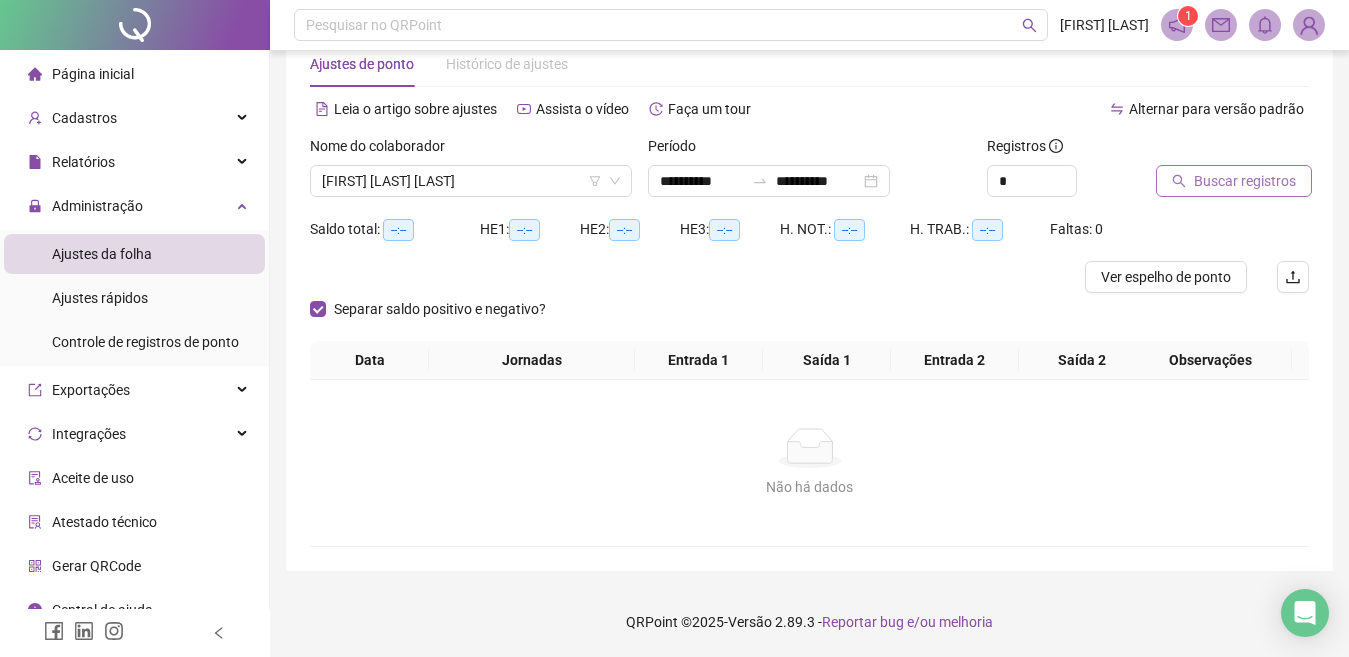 click 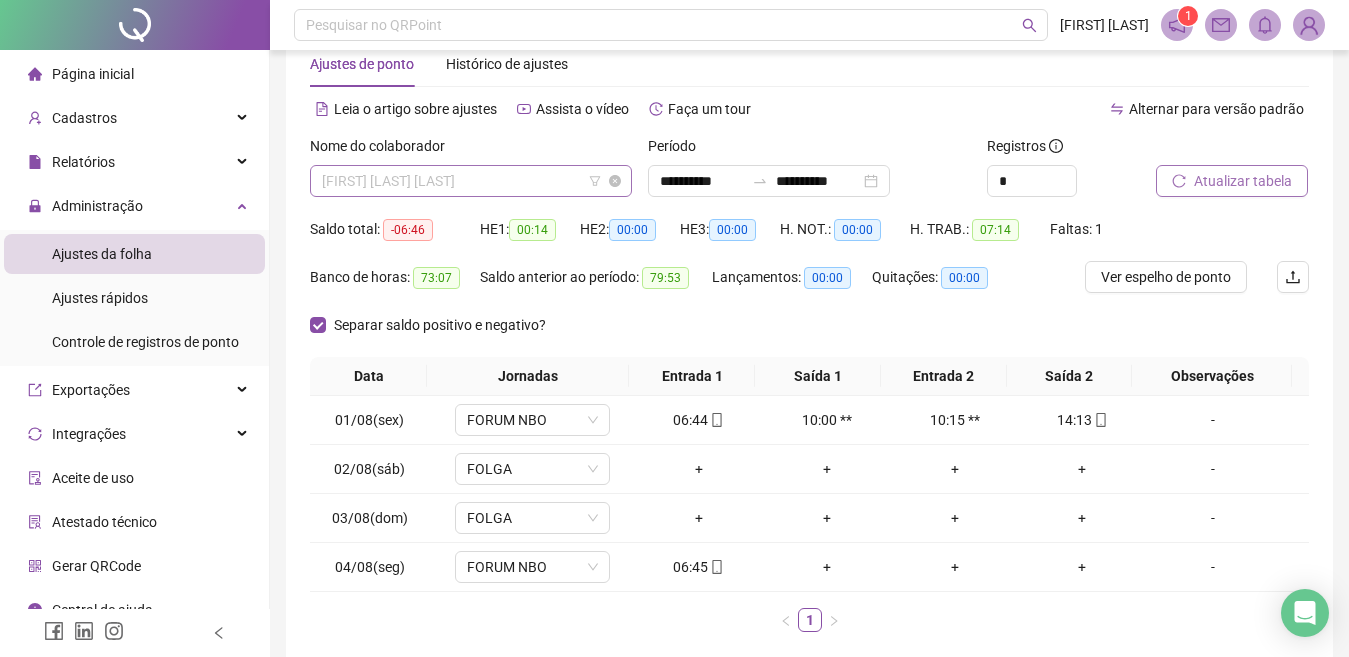 click on "[FIRST] [LAST] [LAST]" at bounding box center (471, 181) 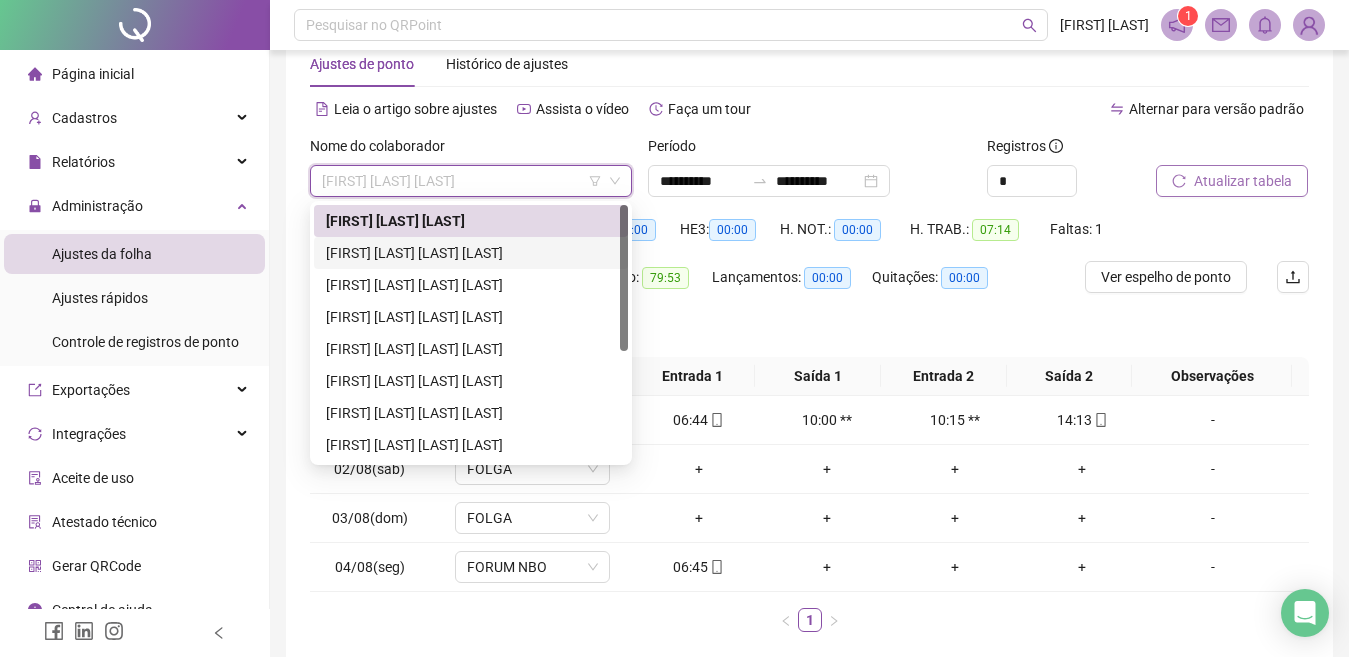 click on "[FIRST] [LAST] [LAST] [LAST]" at bounding box center [471, 253] 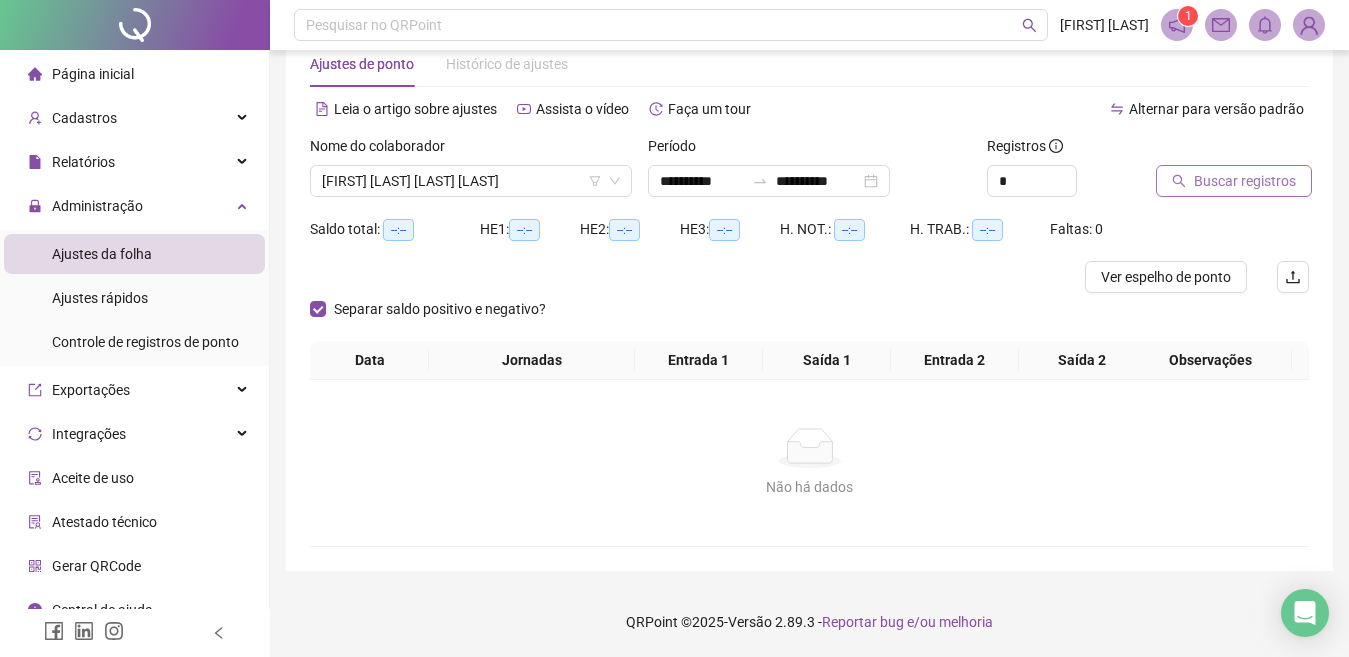 click 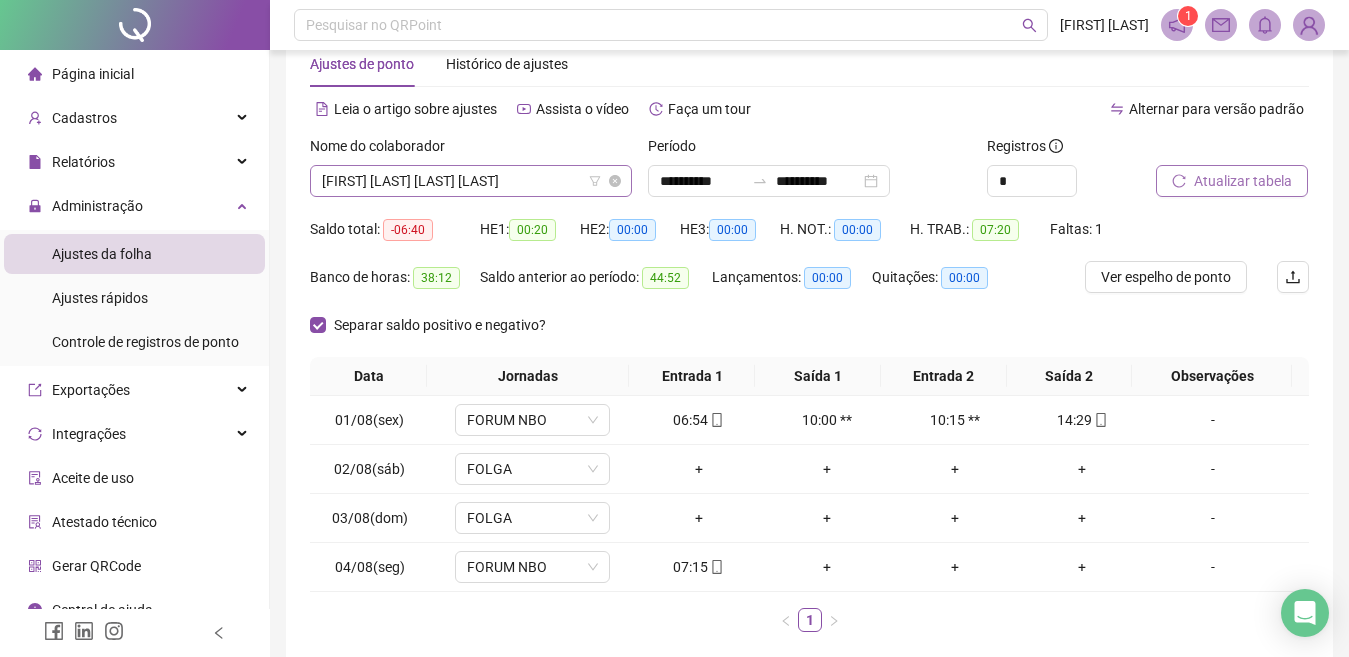 click on "[FIRST] [LAST] [LAST] [LAST]" at bounding box center [471, 181] 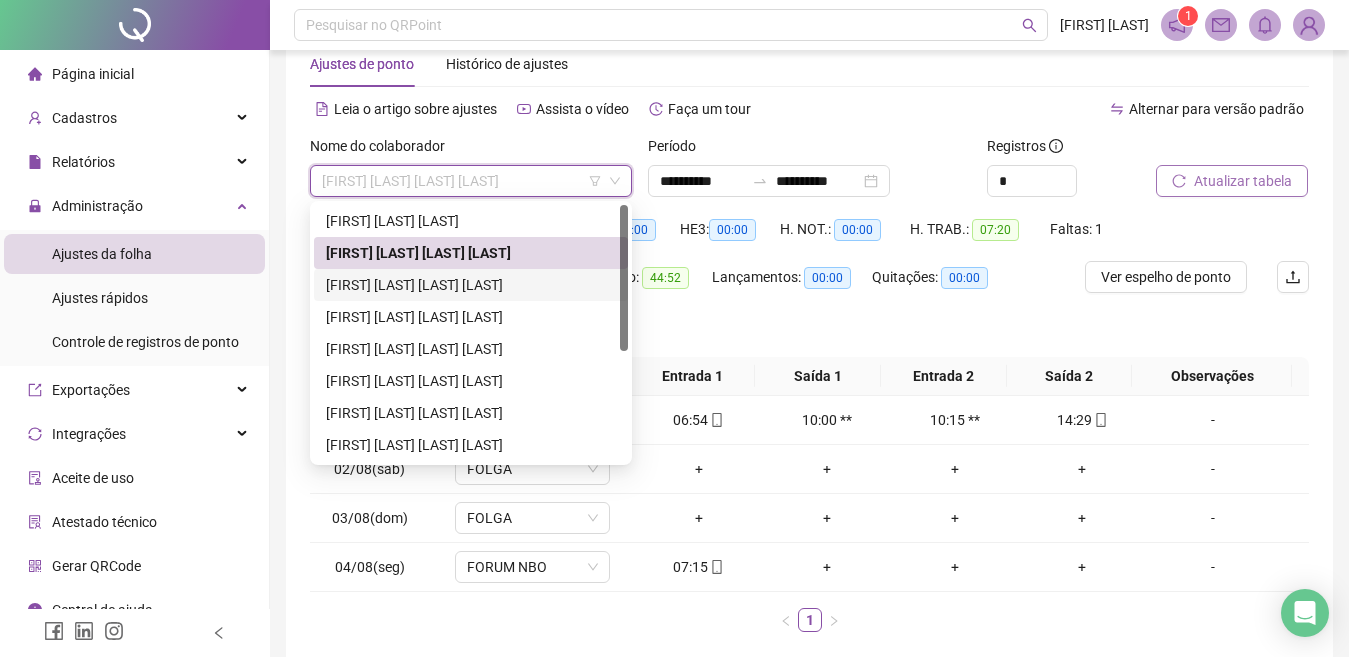 click on "[FIRST] [LAST] [LAST] [LAST]" at bounding box center (471, 285) 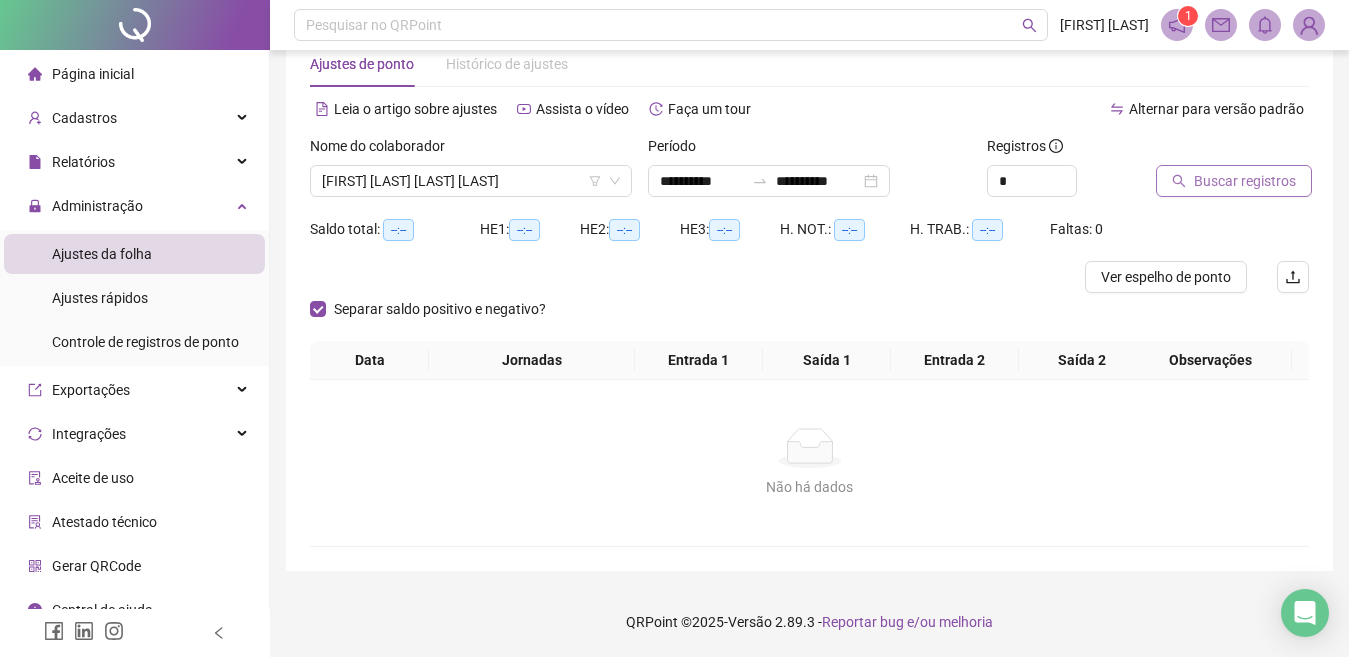 click 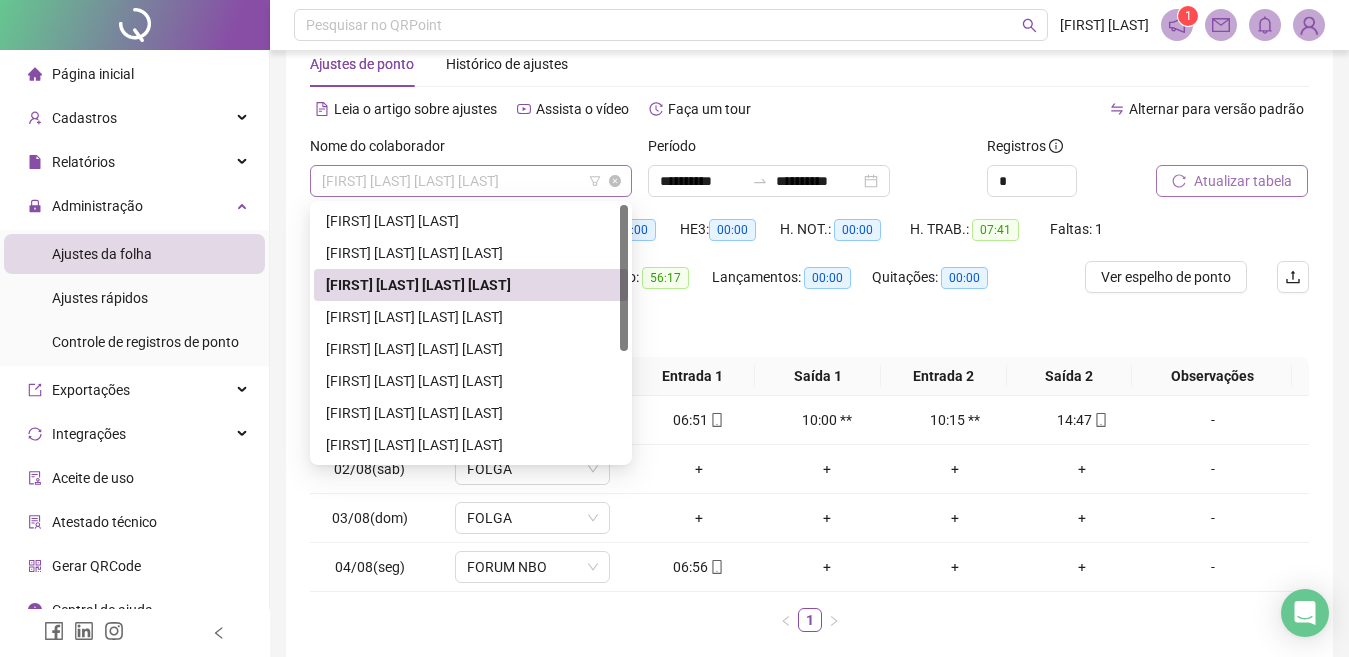 click on "[FIRST] [LAST] [LAST] [LAST]" at bounding box center [471, 181] 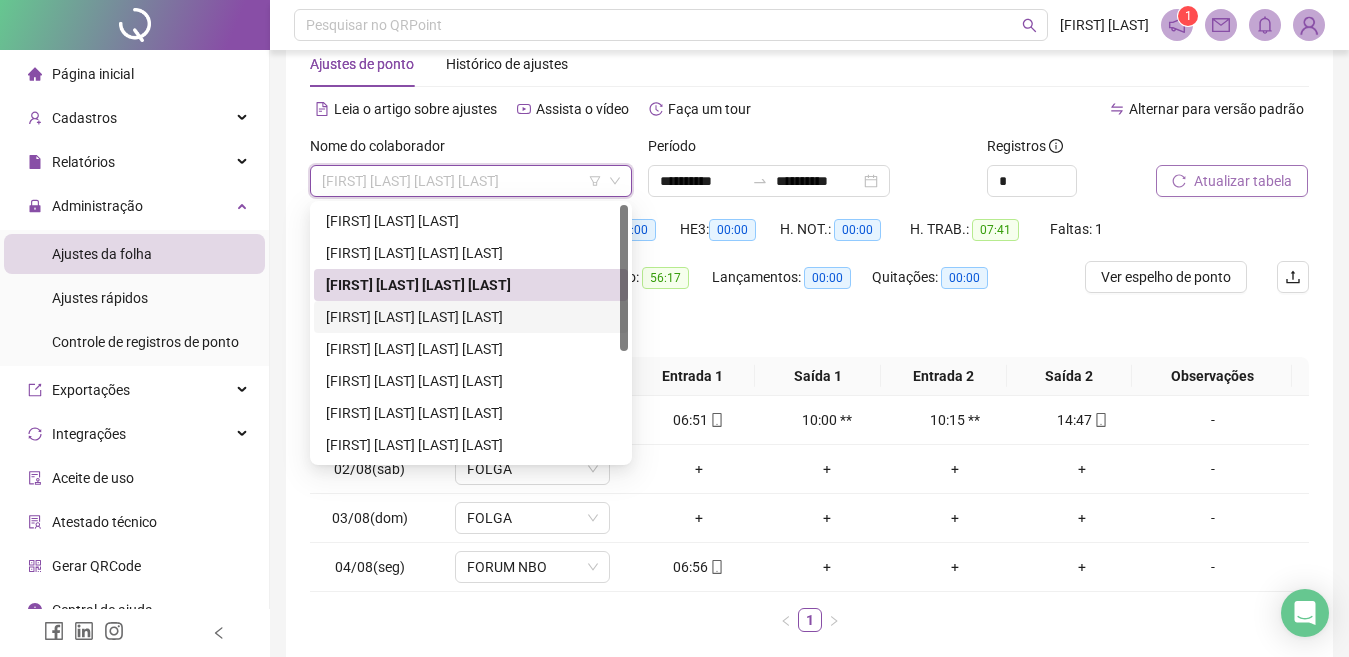 click on "[FIRST] [LAST] [LAST] [LAST]" at bounding box center [471, 317] 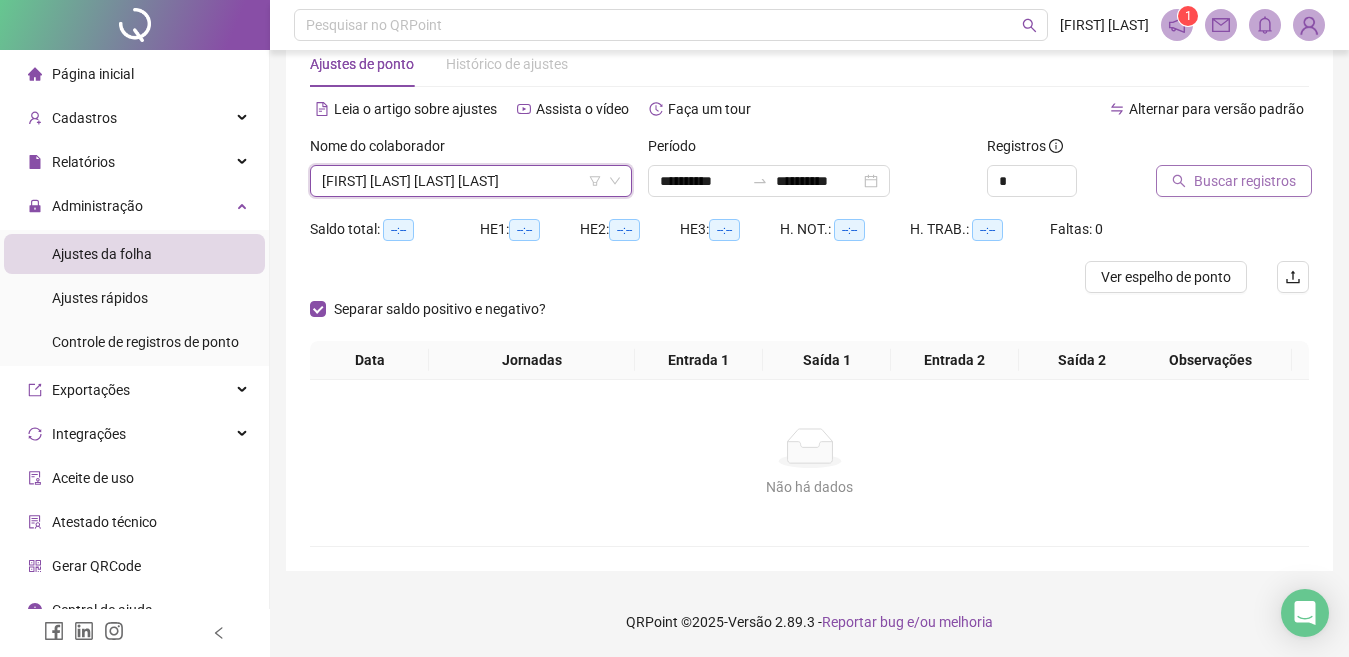 click 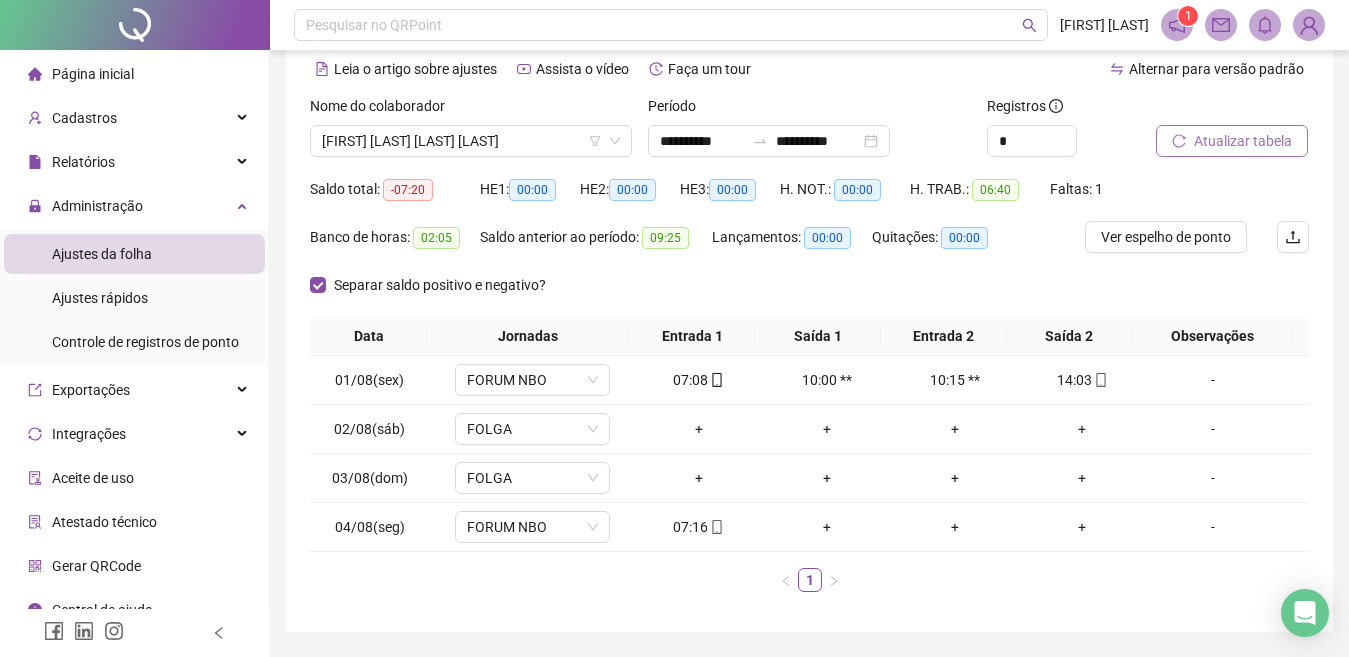 scroll, scrollTop: 150, scrollLeft: 0, axis: vertical 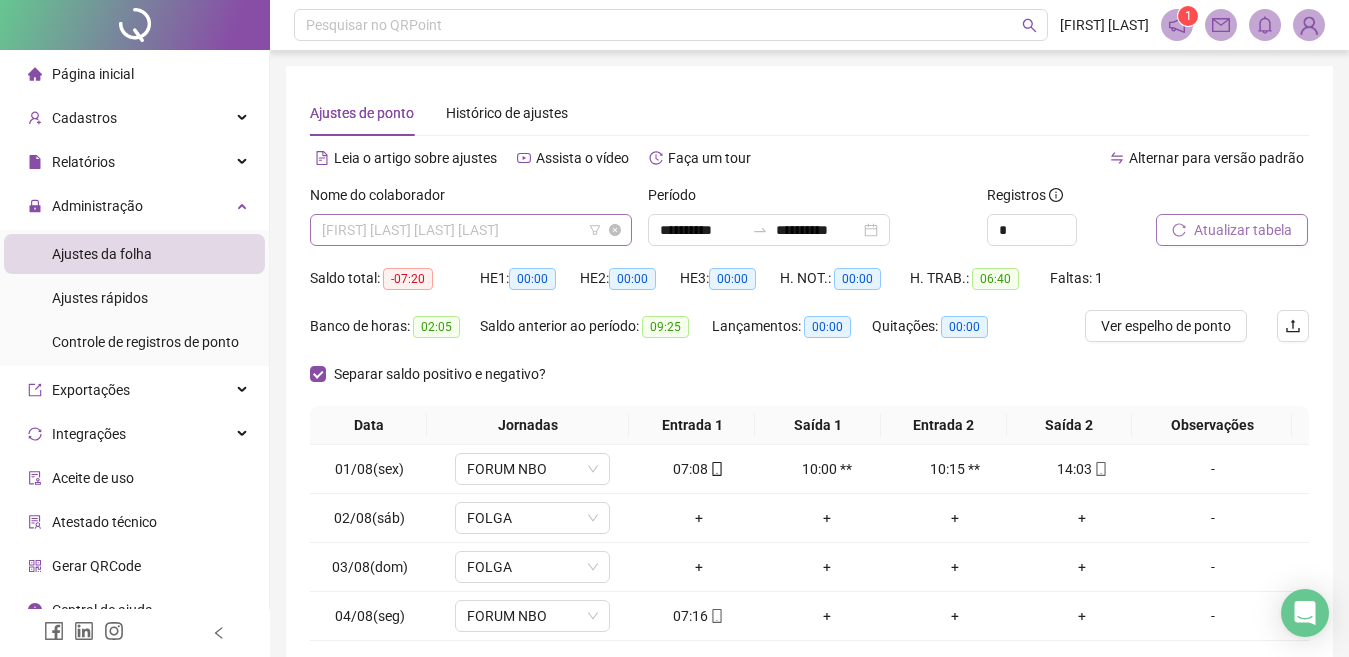 click on "[FIRST] [LAST] [LAST] [LAST]" at bounding box center (471, 230) 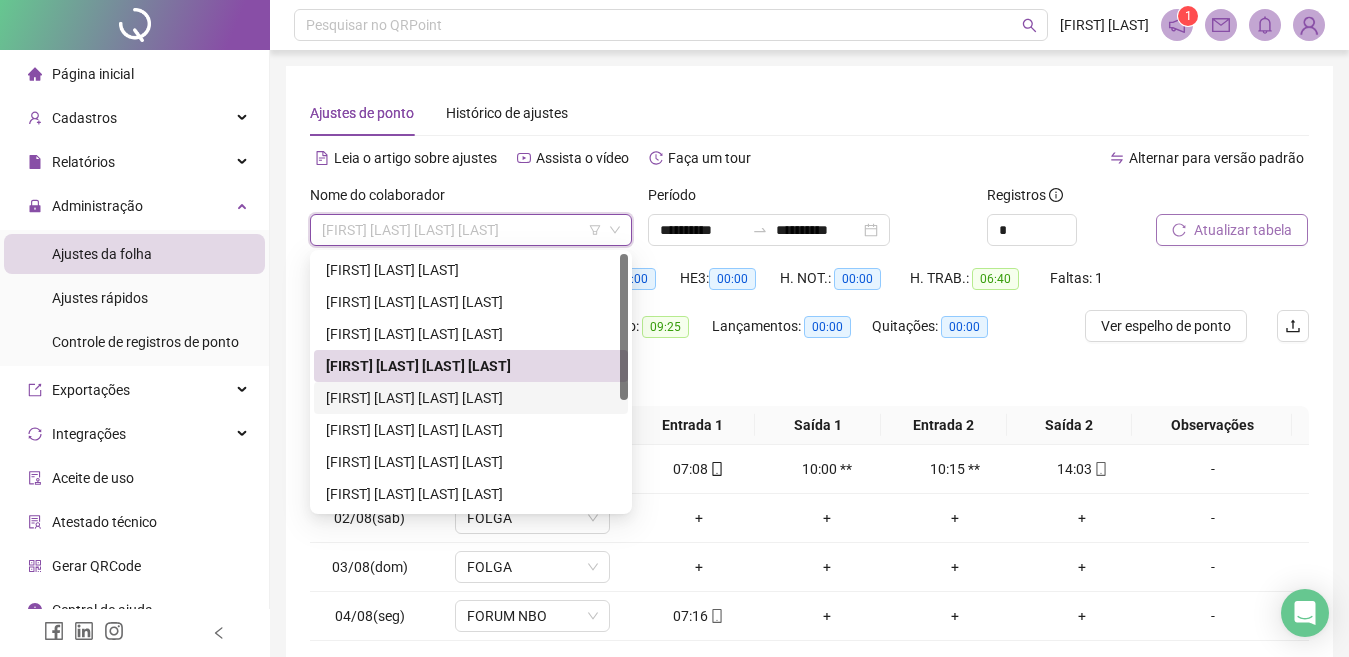 click on "[FIRST] [LAST] [LAST] [LAST]" at bounding box center [471, 398] 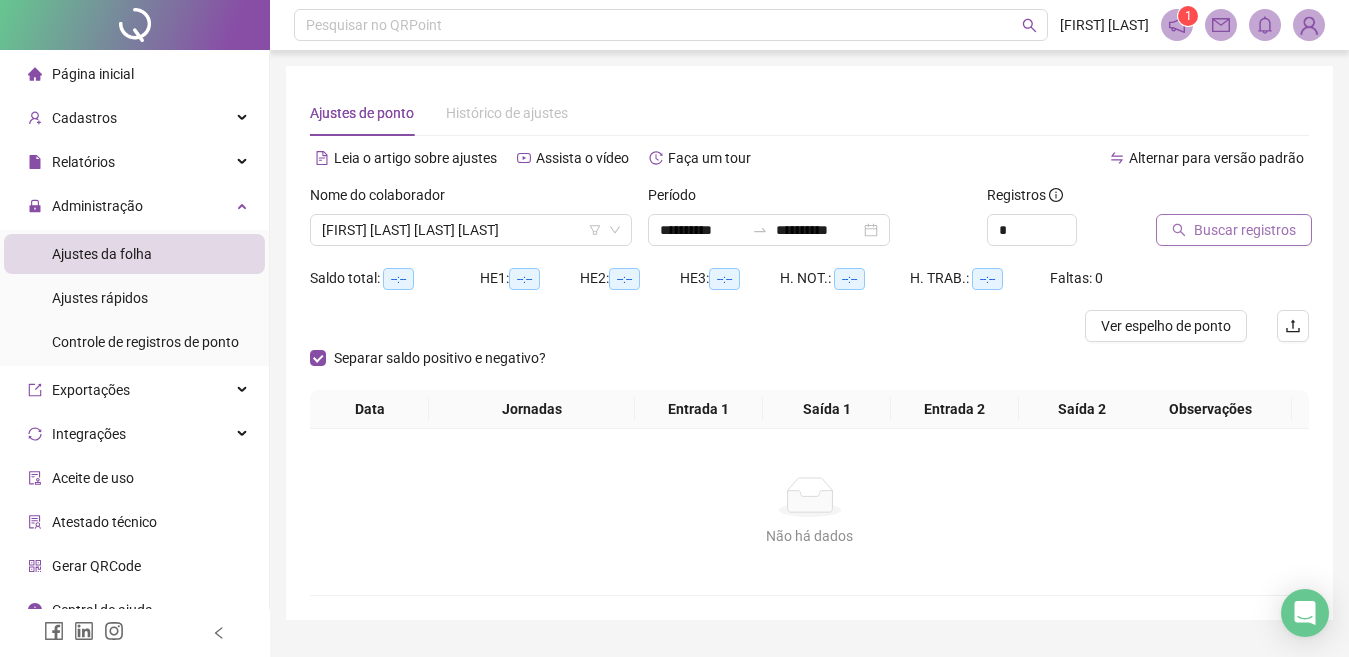 click 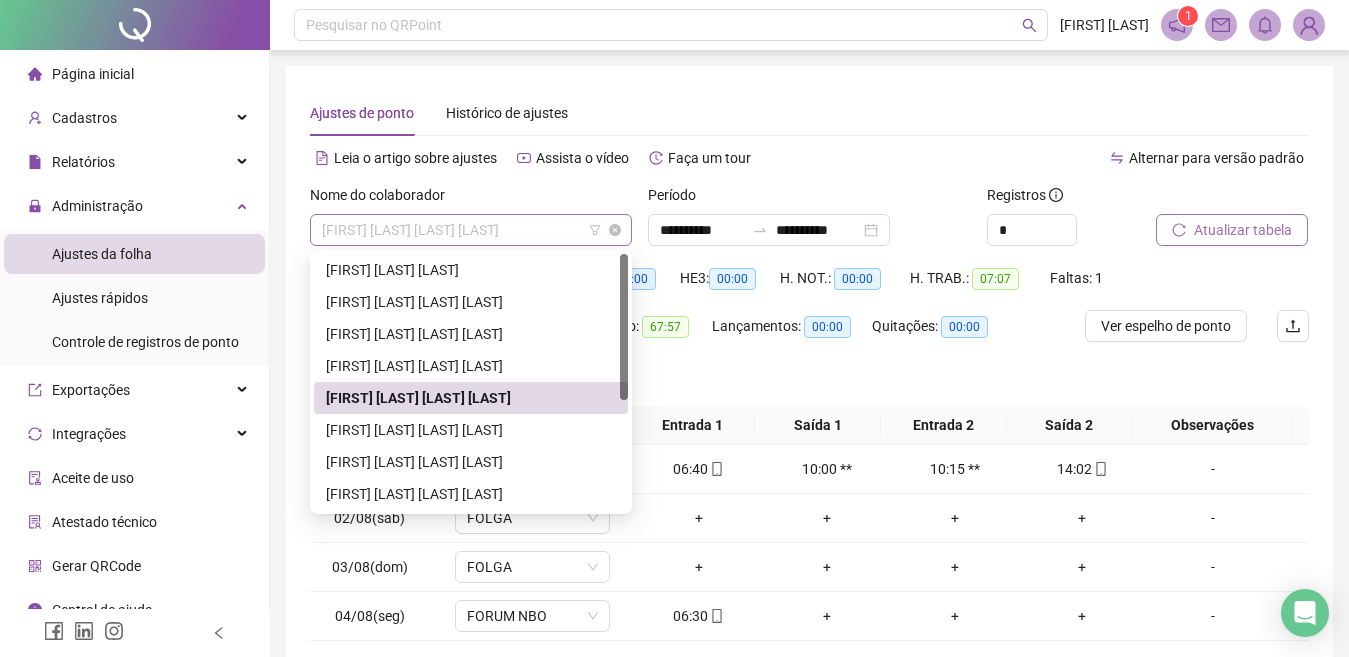 click on "[FIRST] [LAST] [LAST] [LAST]" at bounding box center [471, 230] 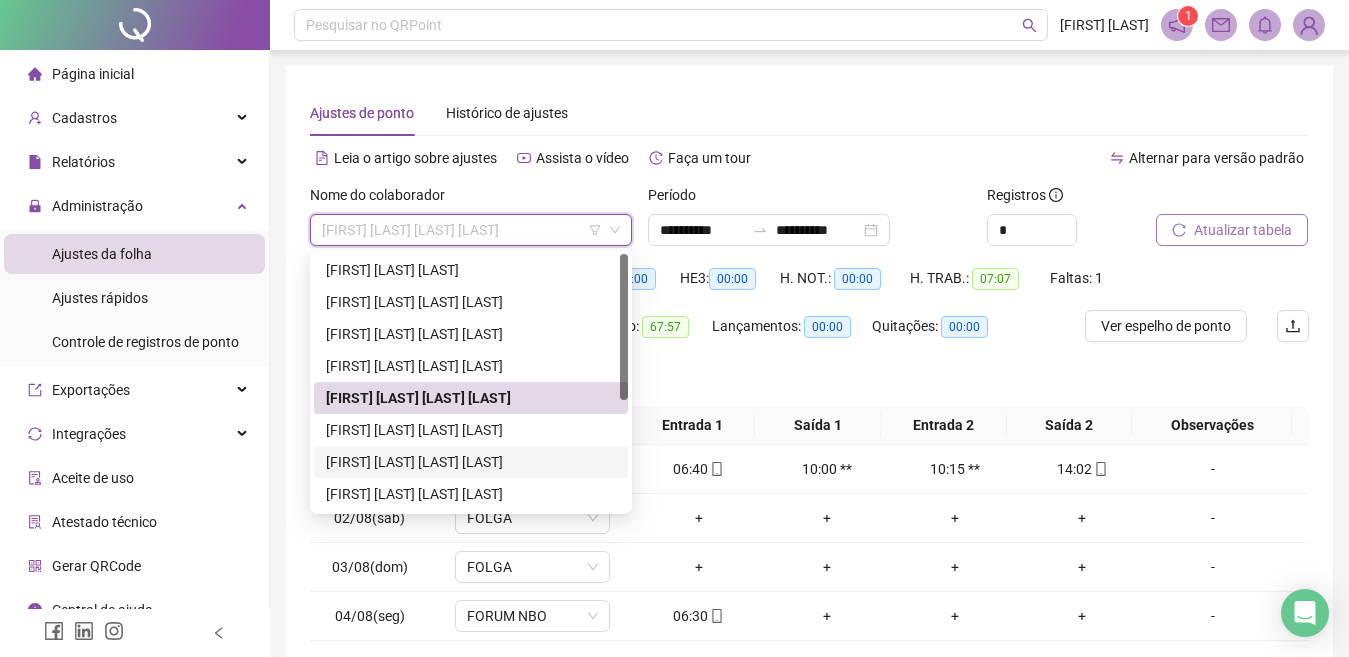 click on "[FIRST] [LAST] [LAST] [LAST]" at bounding box center [471, 462] 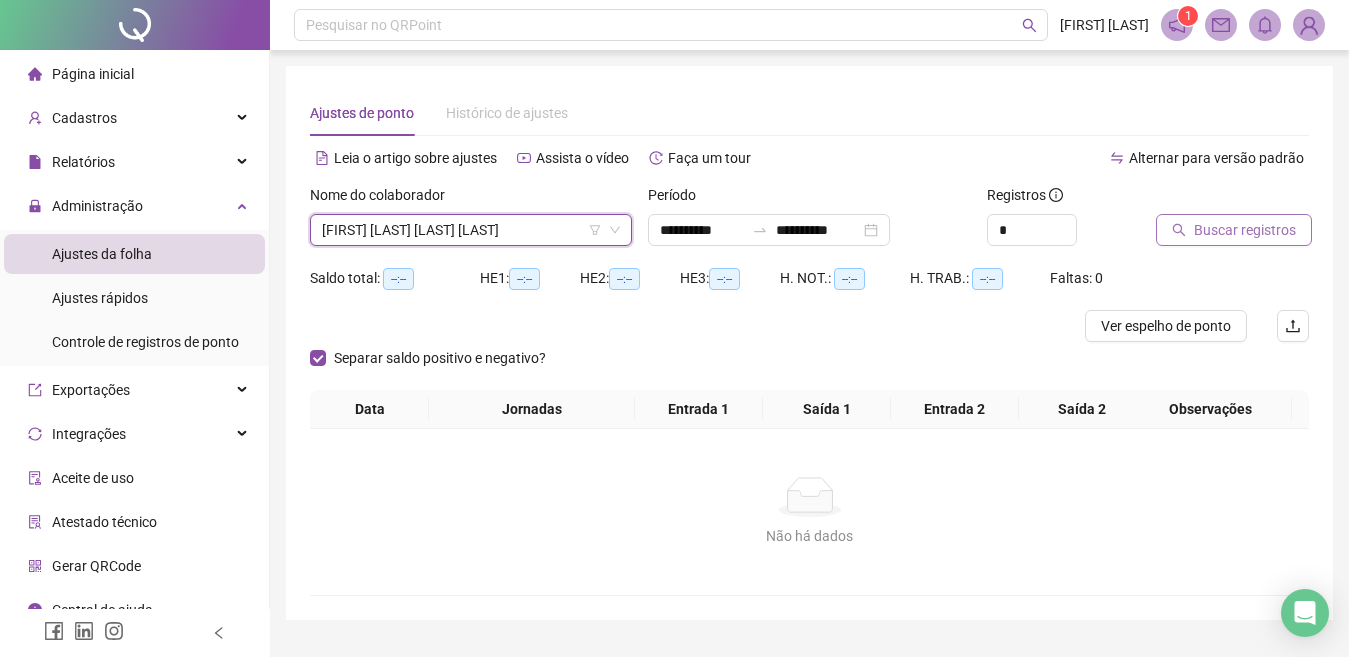 click 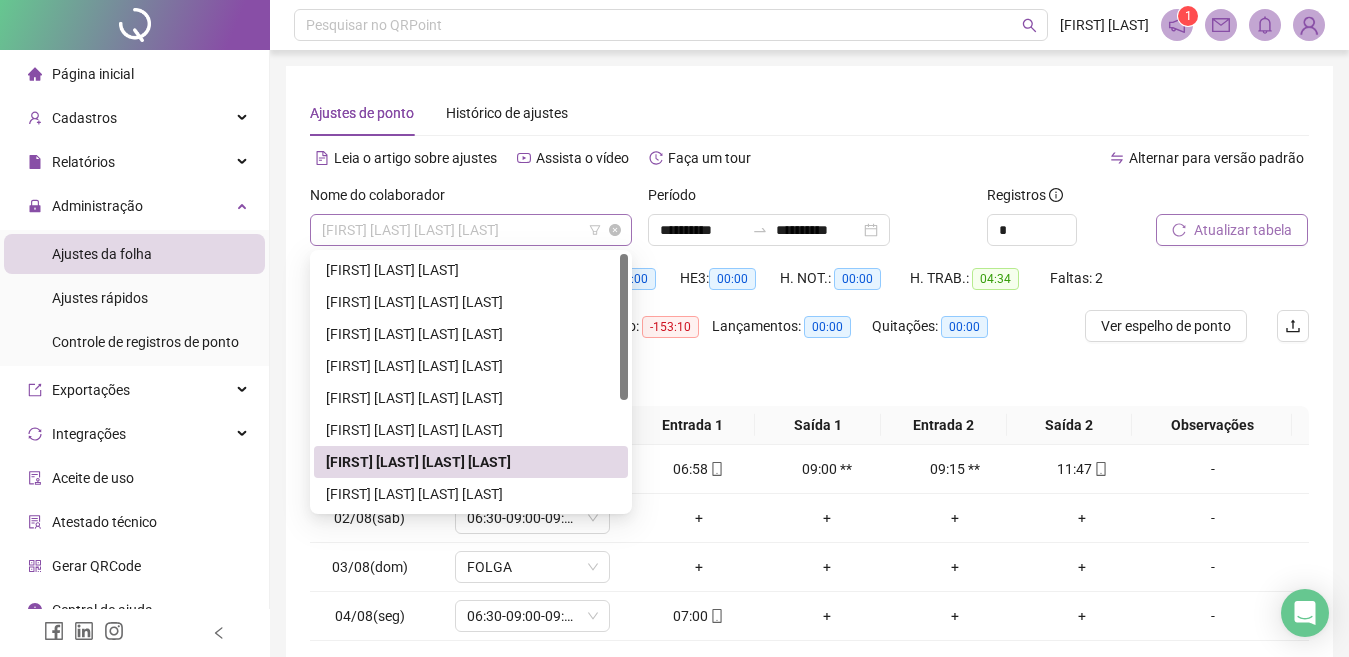 click on "[FIRST] [LAST] [LAST] [LAST]" at bounding box center [471, 230] 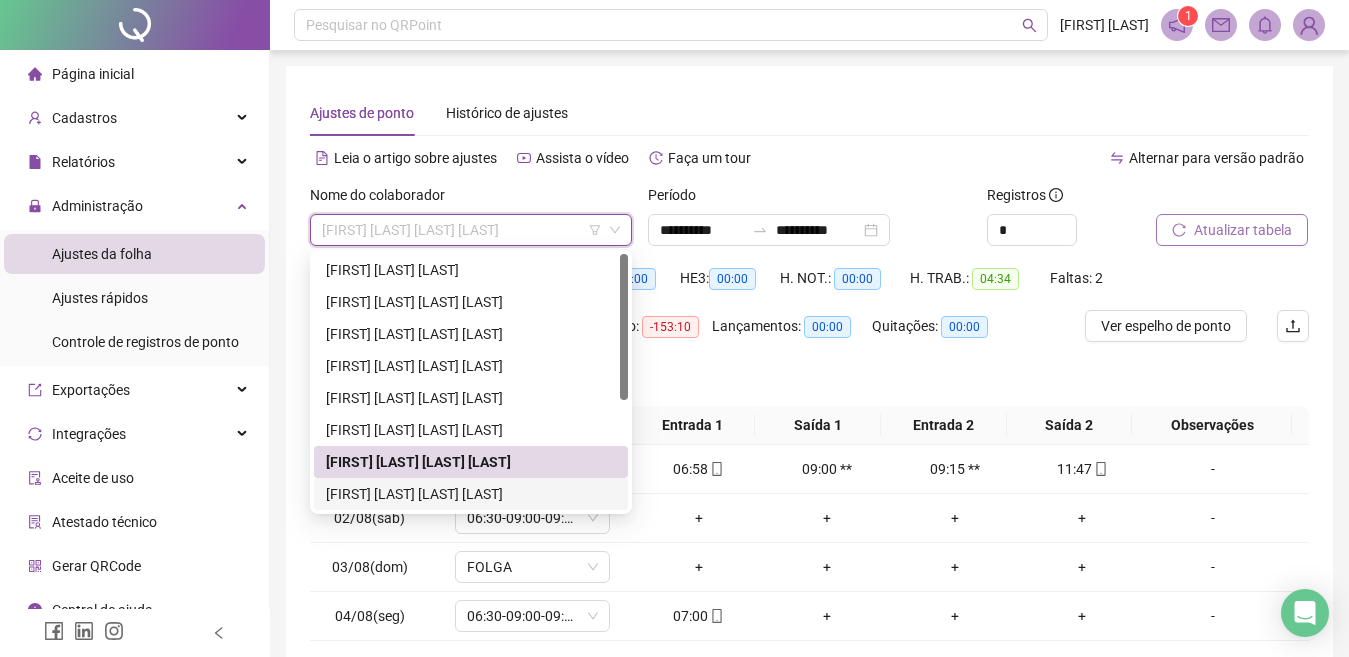 click on "[FIRST] [LAST] [LAST] [LAST]" at bounding box center [471, 494] 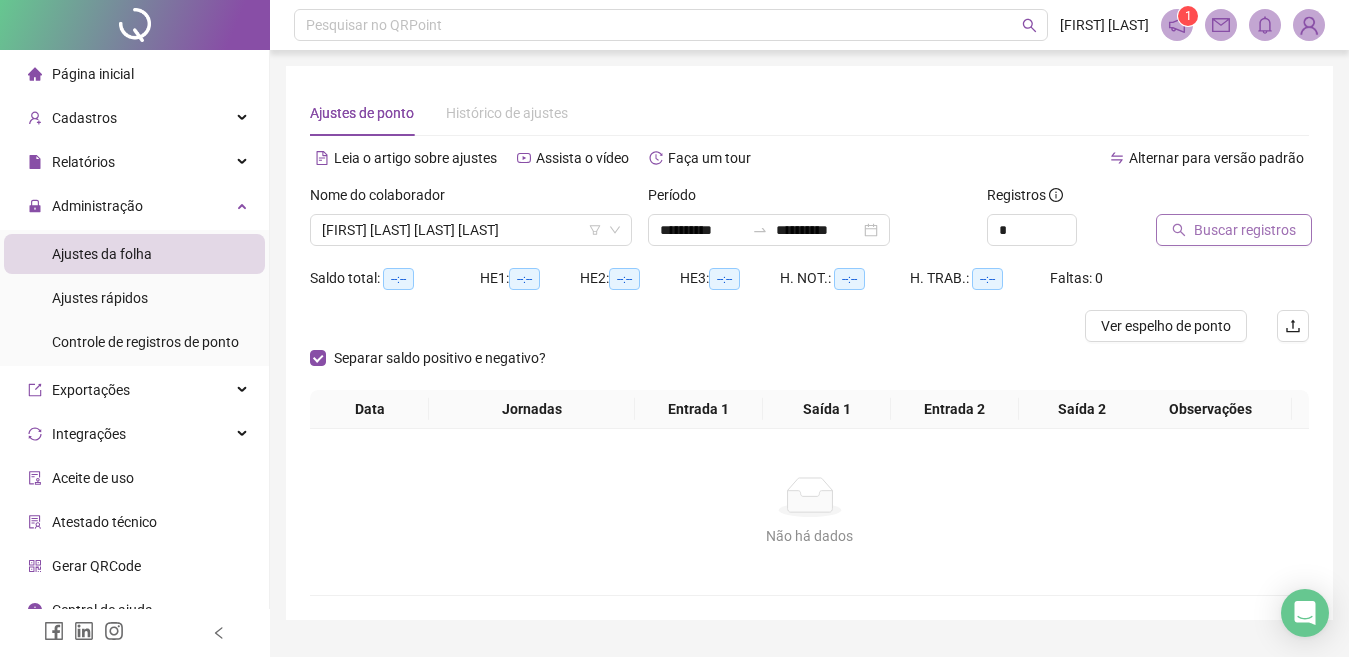 click 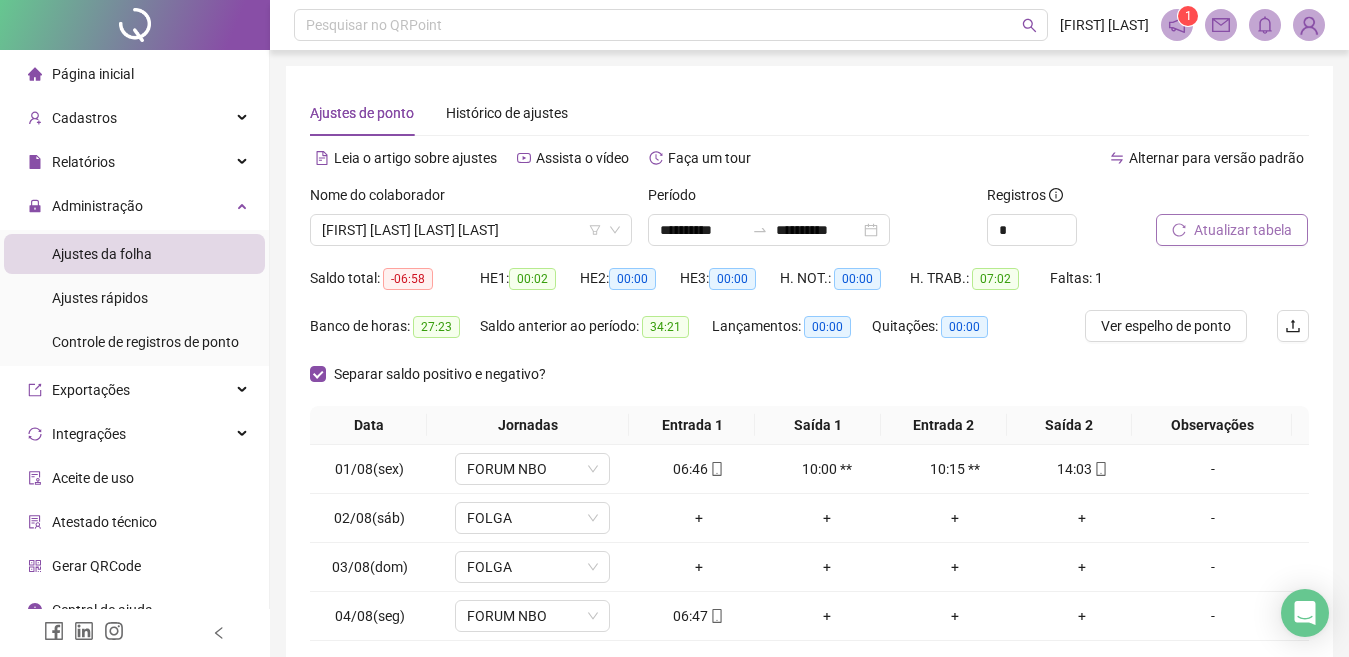 scroll, scrollTop: 40, scrollLeft: 0, axis: vertical 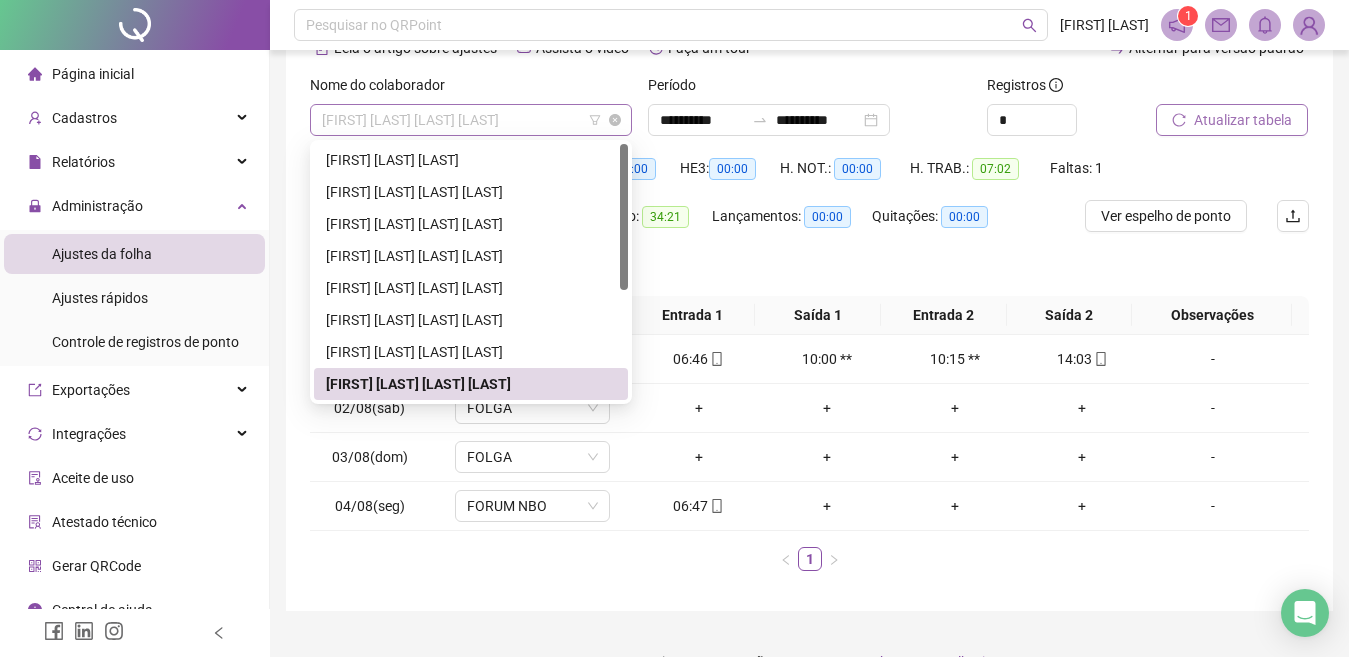 click on "[FIRST] [LAST] [LAST] [LAST]" at bounding box center (471, 120) 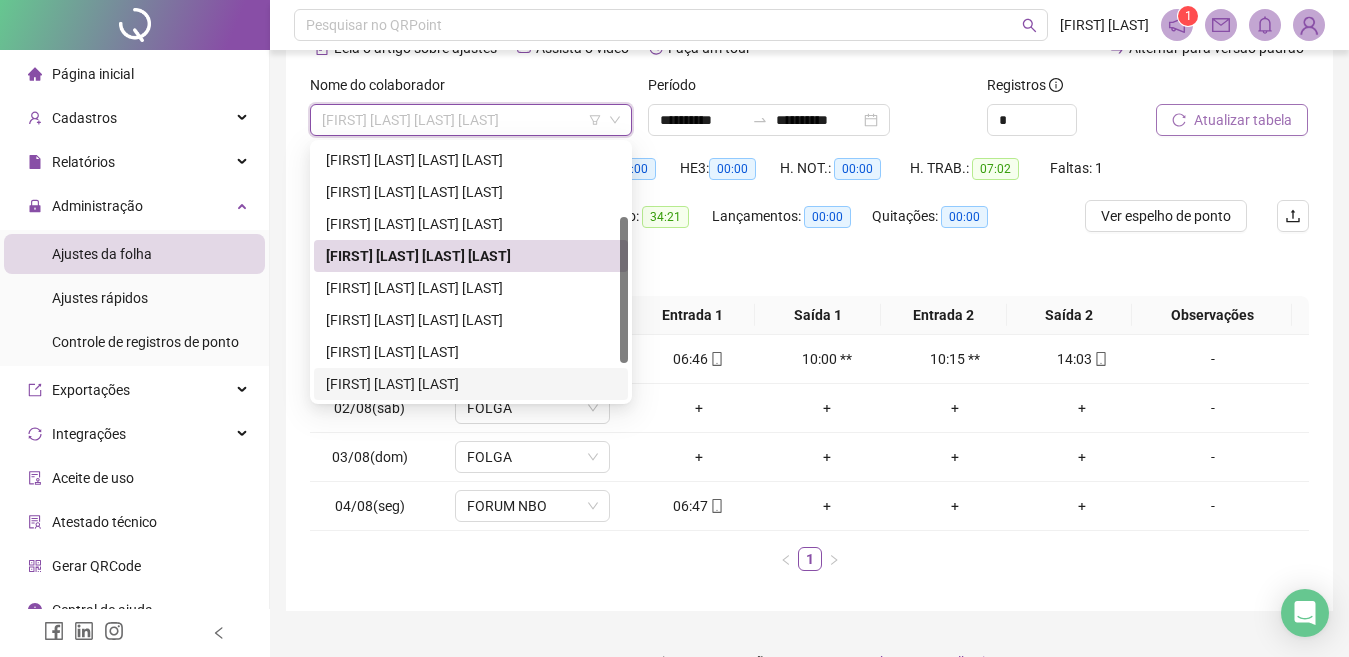 scroll, scrollTop: 160, scrollLeft: 0, axis: vertical 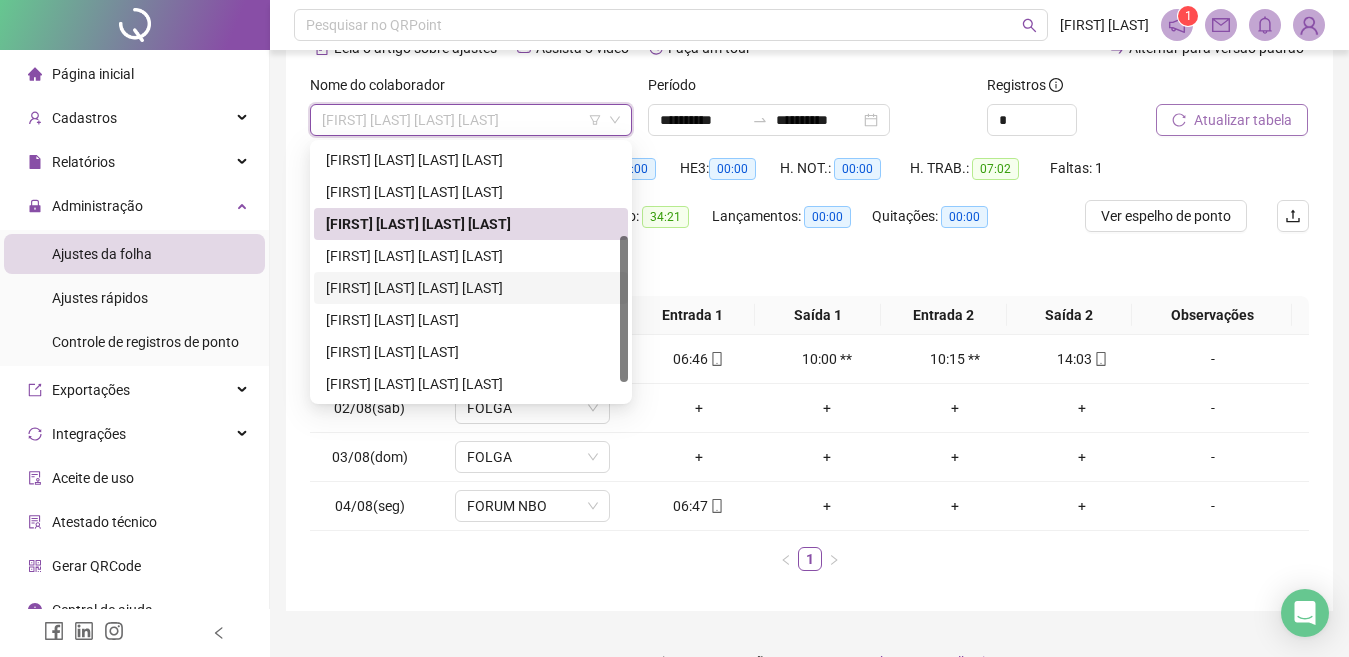 click on "[FIRST] [LAST] [LAST] [LAST]" at bounding box center (471, 288) 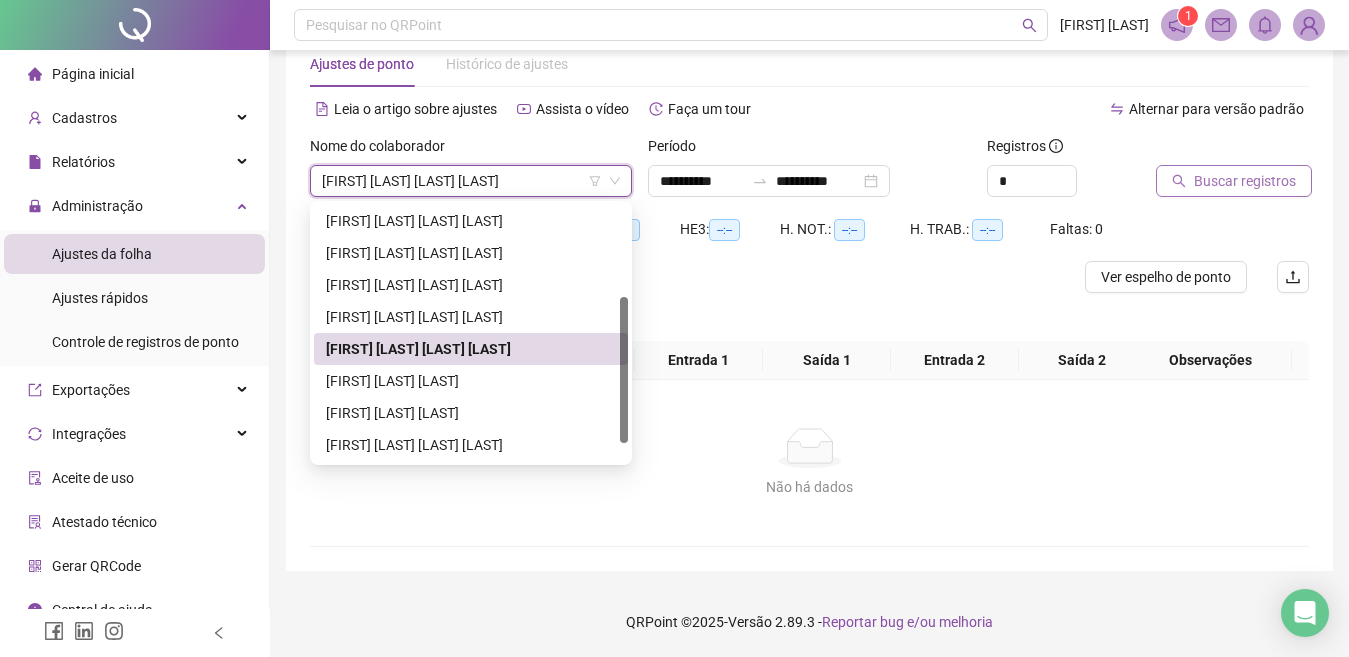 scroll, scrollTop: 49, scrollLeft: 0, axis: vertical 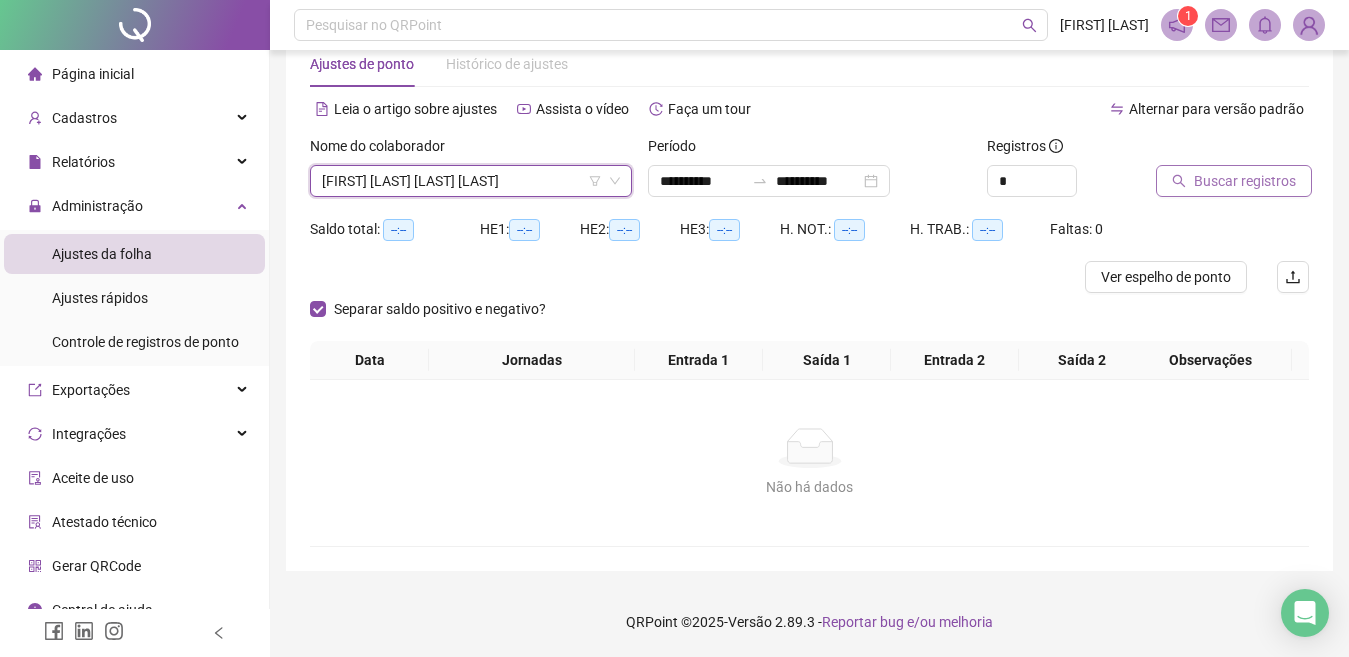 click 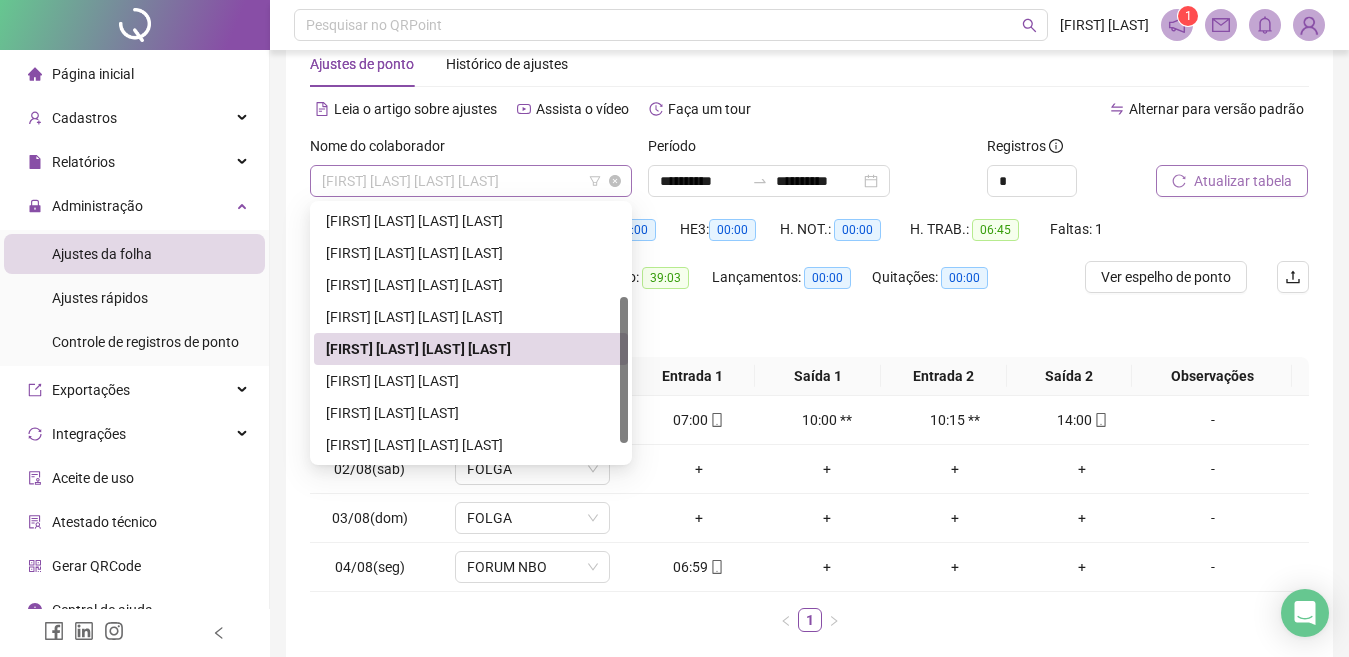 click on "[FIRST] [LAST] [LAST] [LAST]" at bounding box center [471, 181] 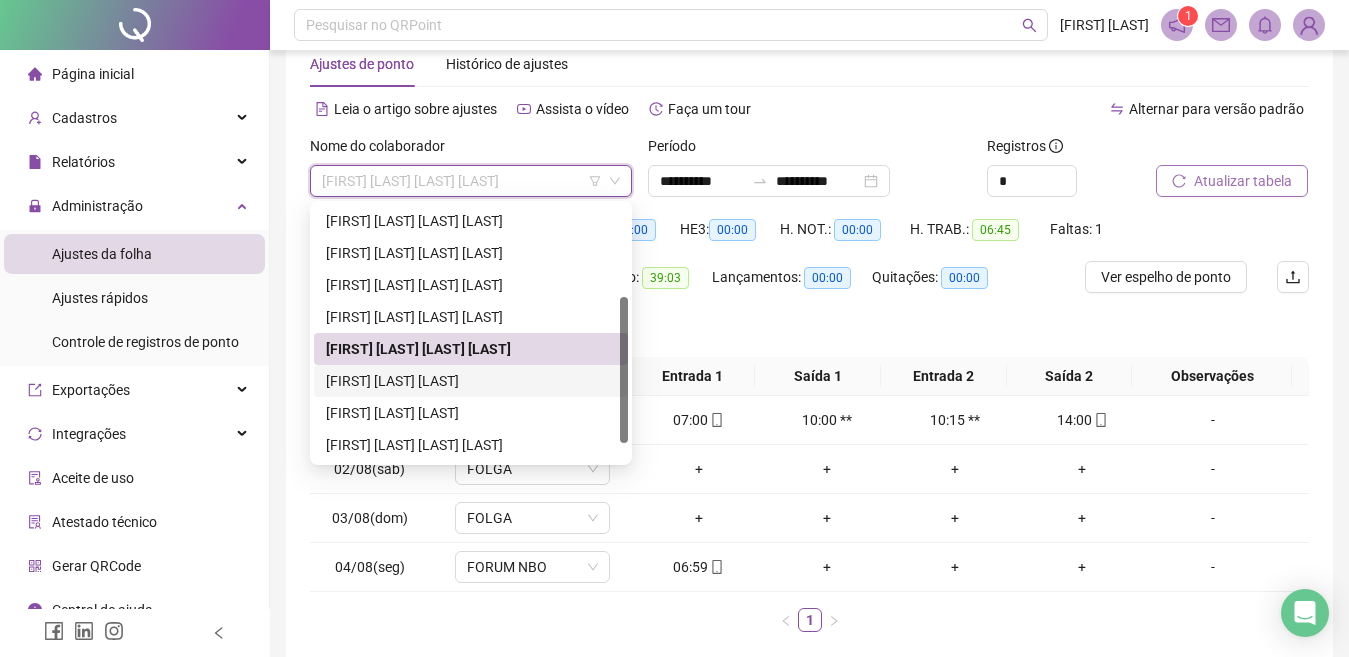 click on "[FIRST] [LAST] [LAST]" at bounding box center [471, 381] 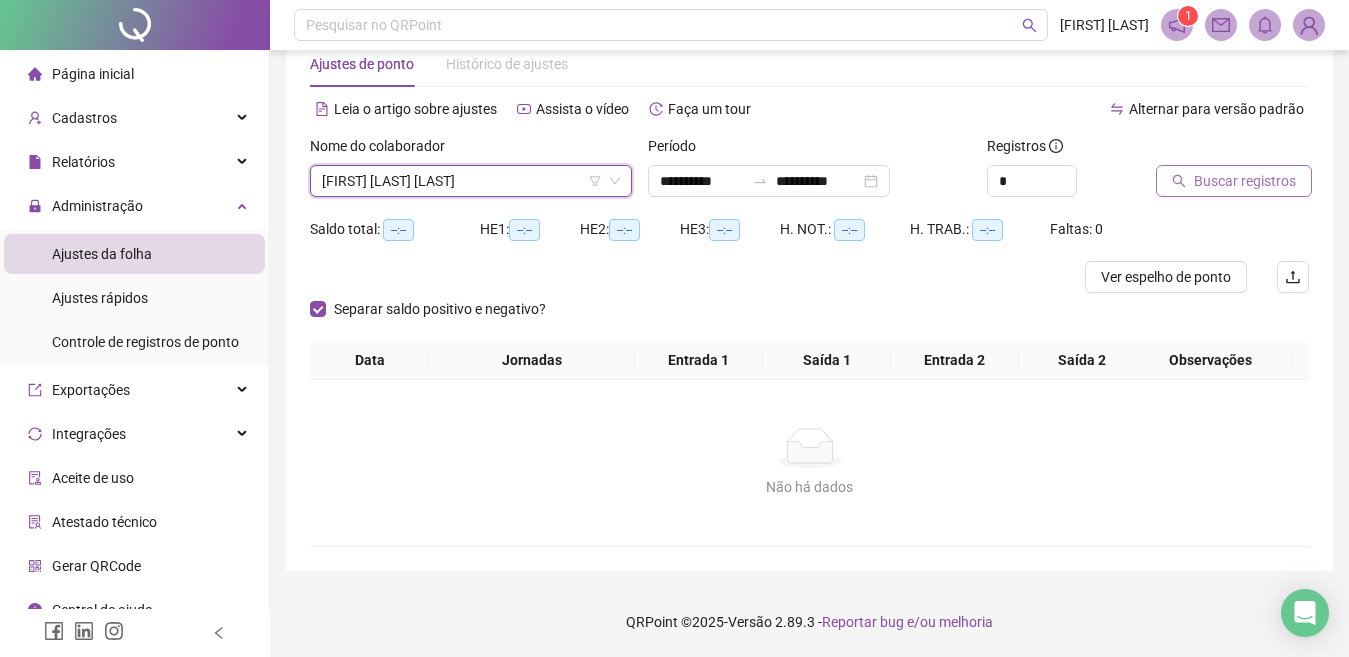 click 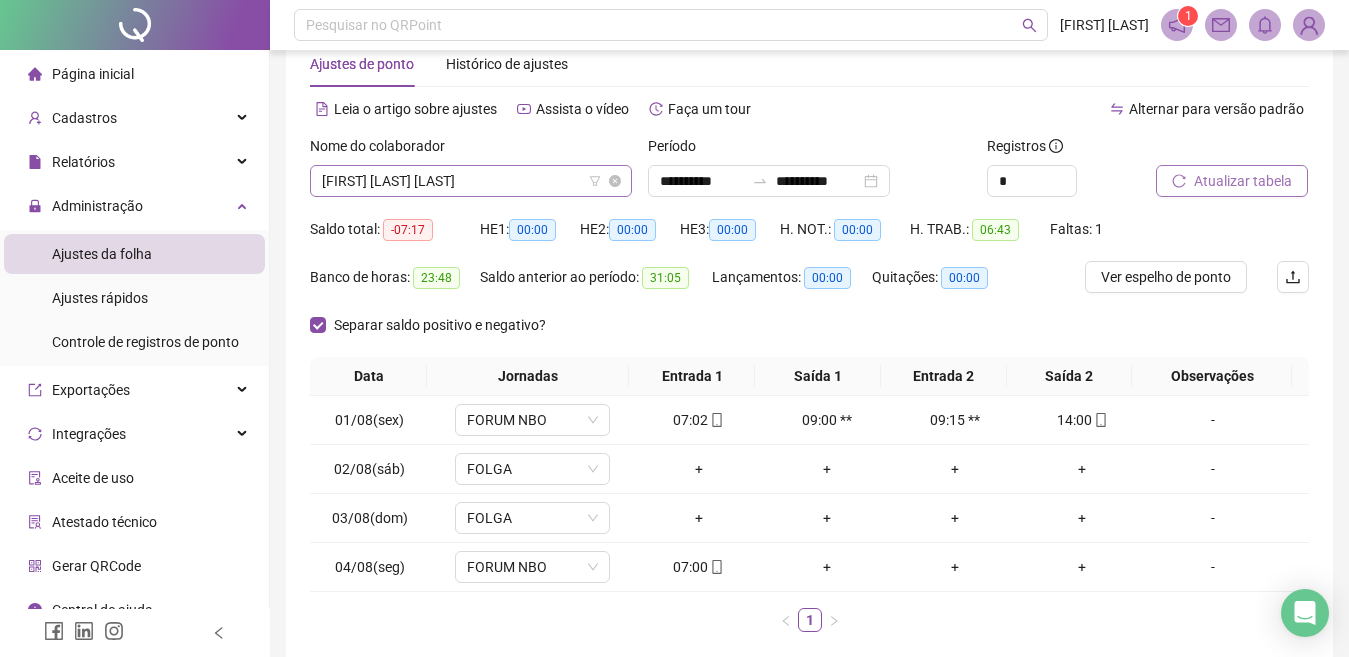 click on "[FIRST] [LAST] [LAST]" at bounding box center (471, 181) 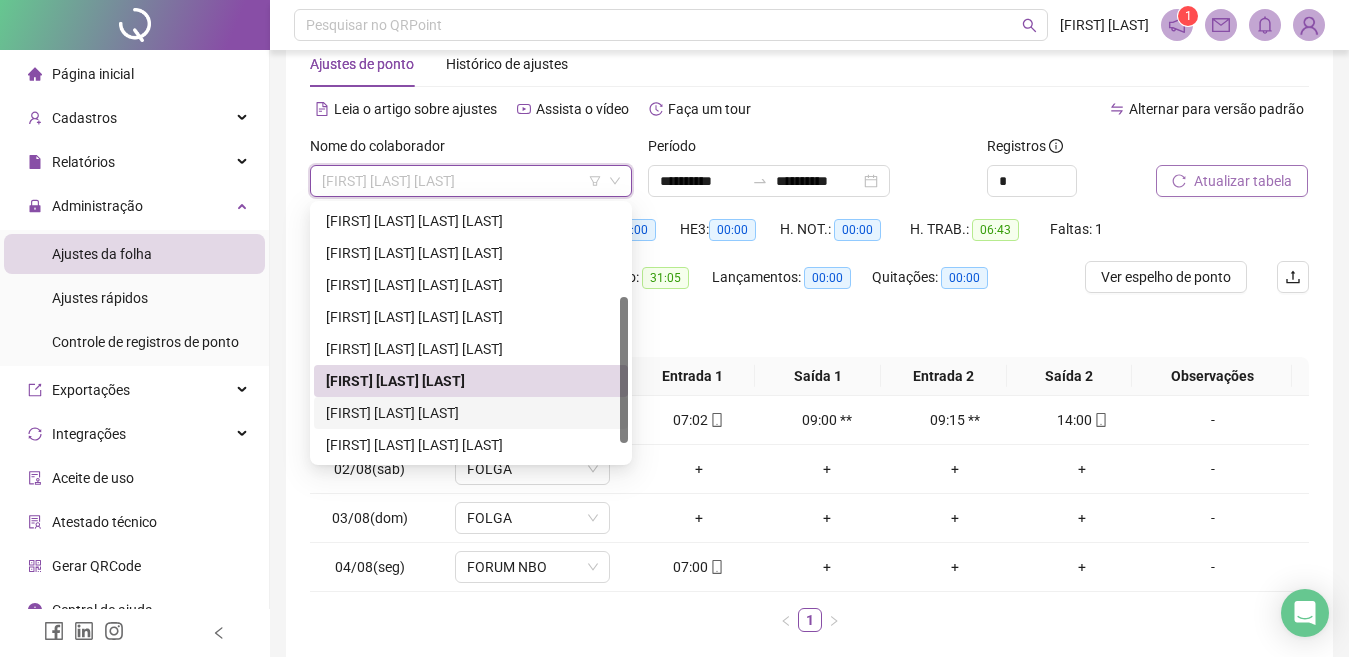 click on "[FIRST] [LAST] [LAST]" at bounding box center (471, 413) 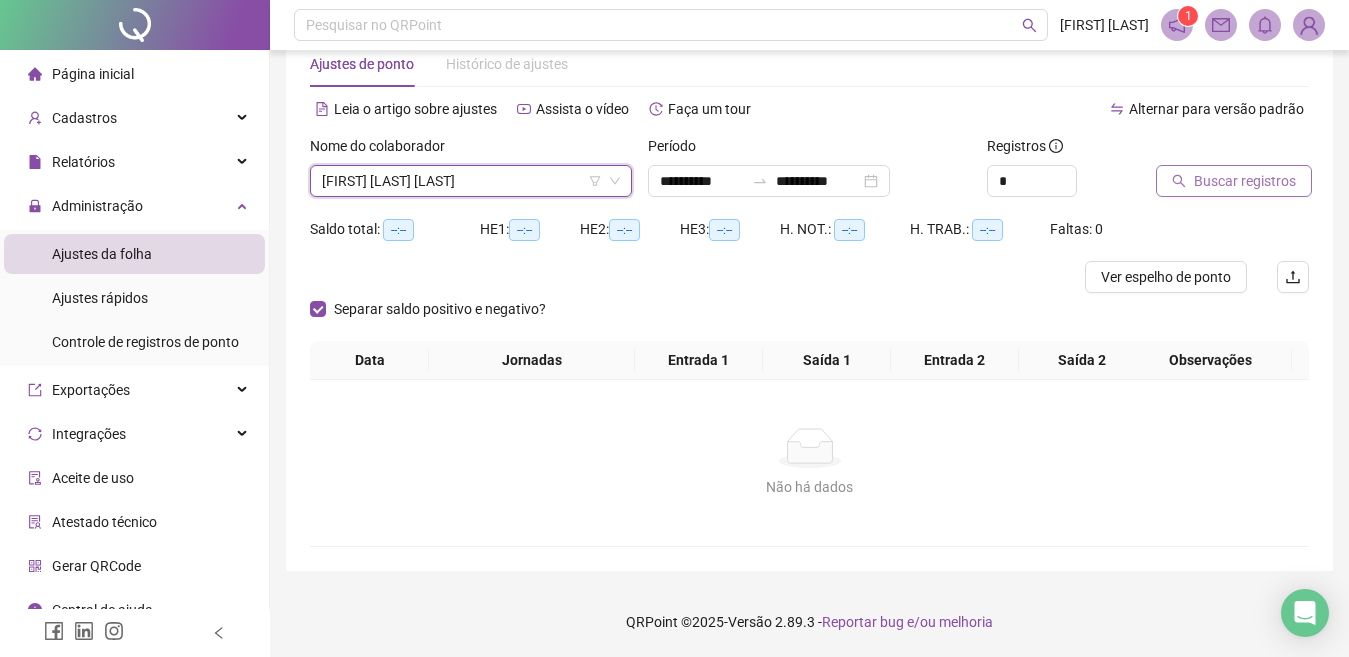 click 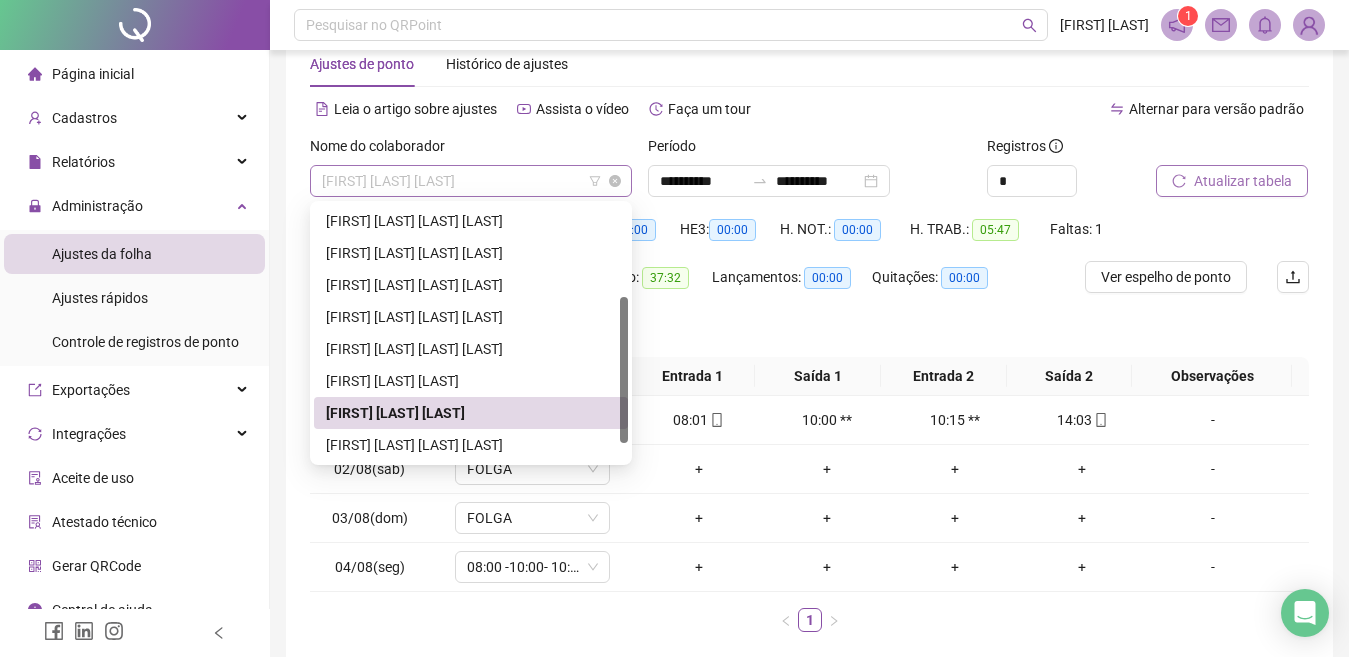 click on "[FIRST] [LAST] [LAST]" at bounding box center (471, 181) 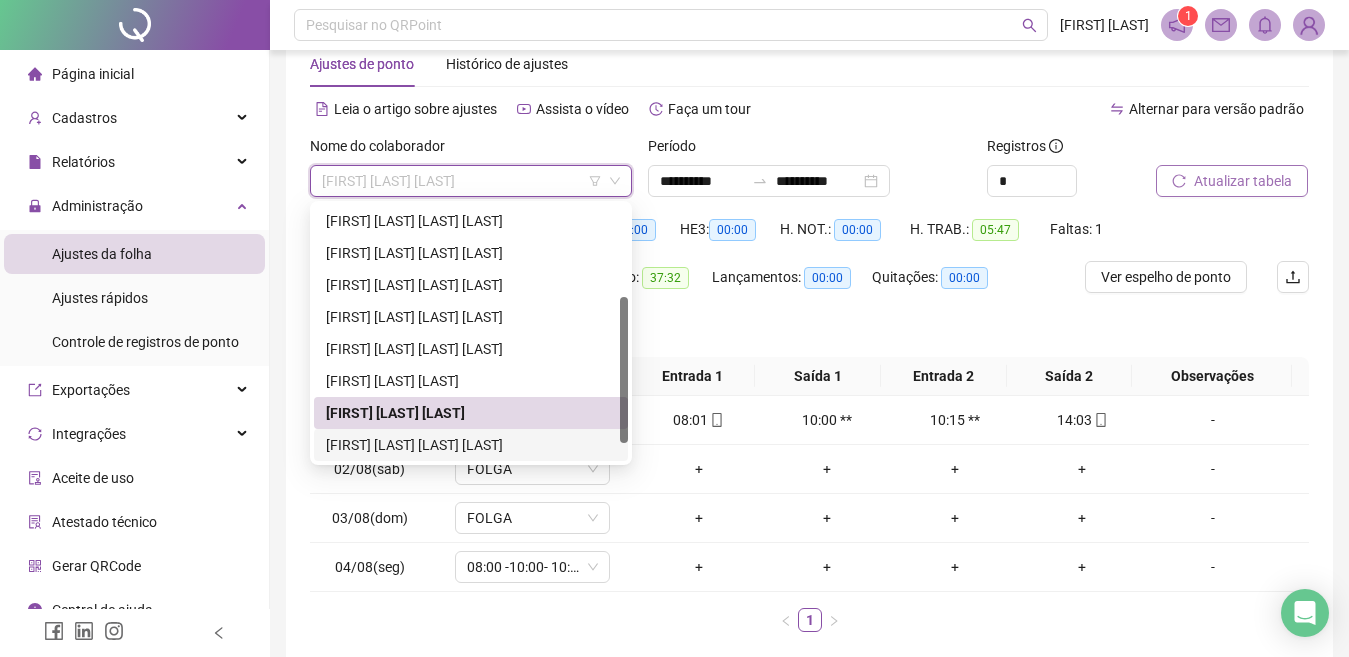 click on "[FIRST] [LAST] [LAST] [LAST]" at bounding box center [471, 445] 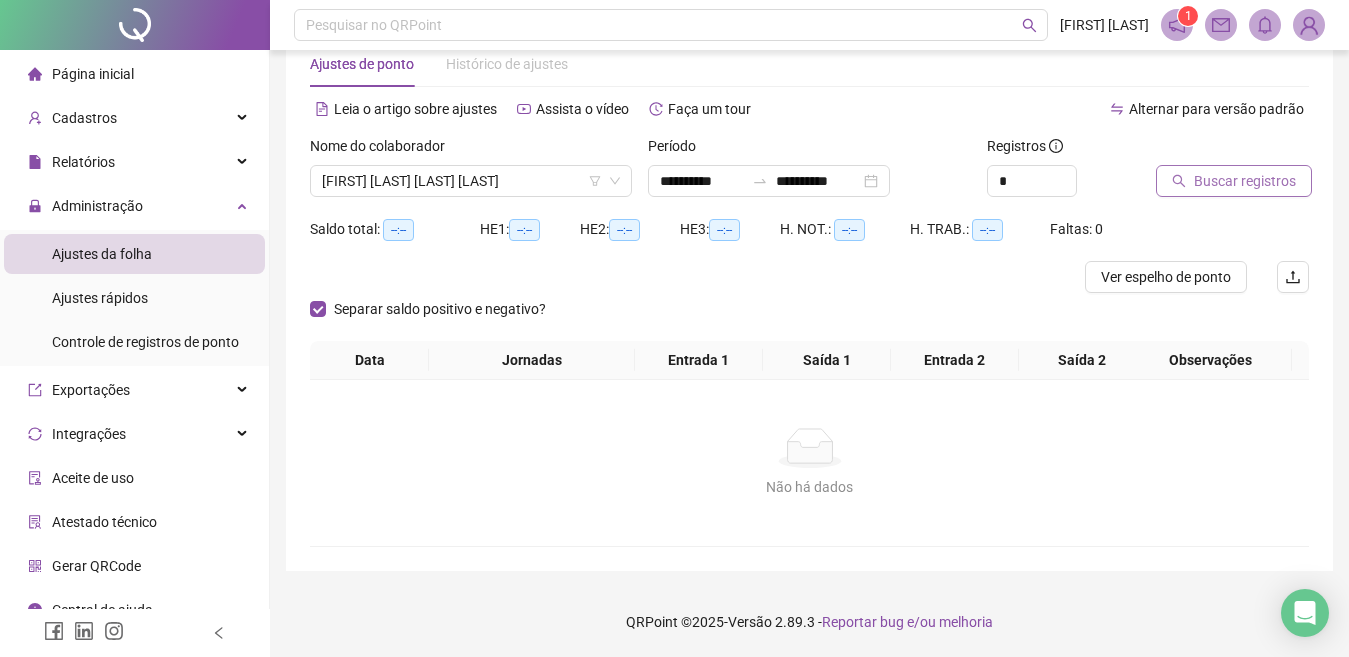 click 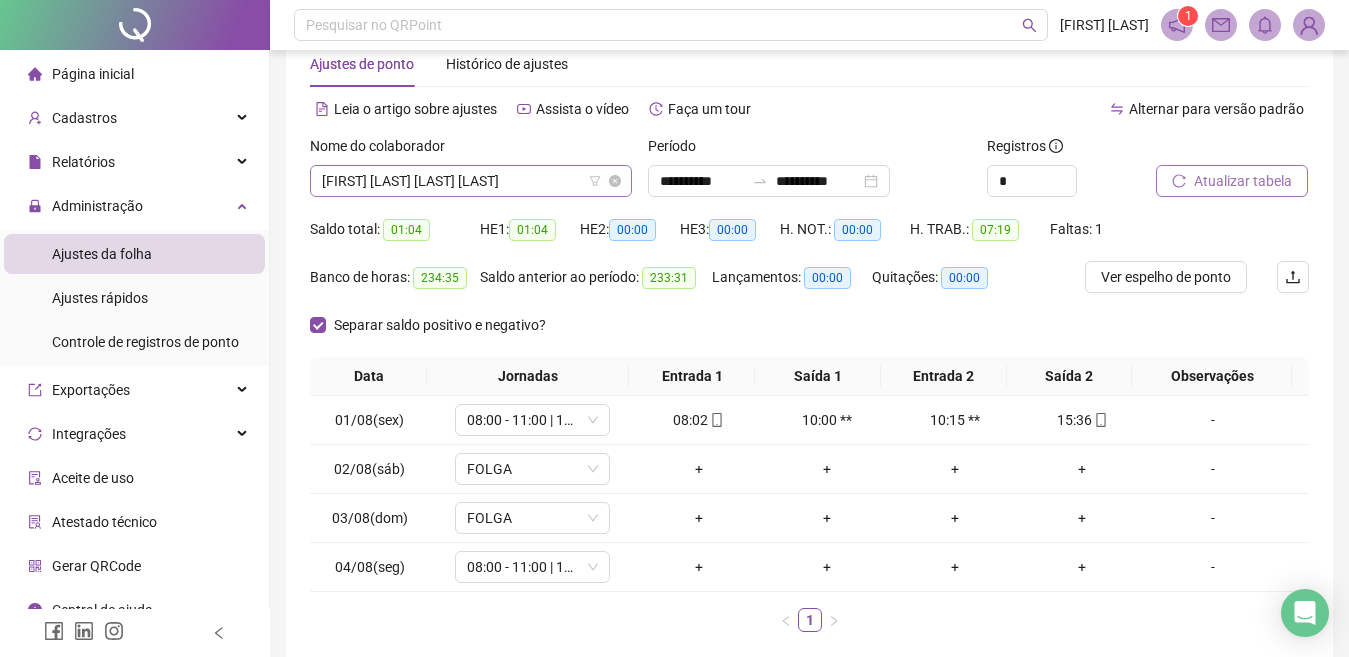click on "[FIRST] [LAST] [LAST] [LAST]" at bounding box center [471, 181] 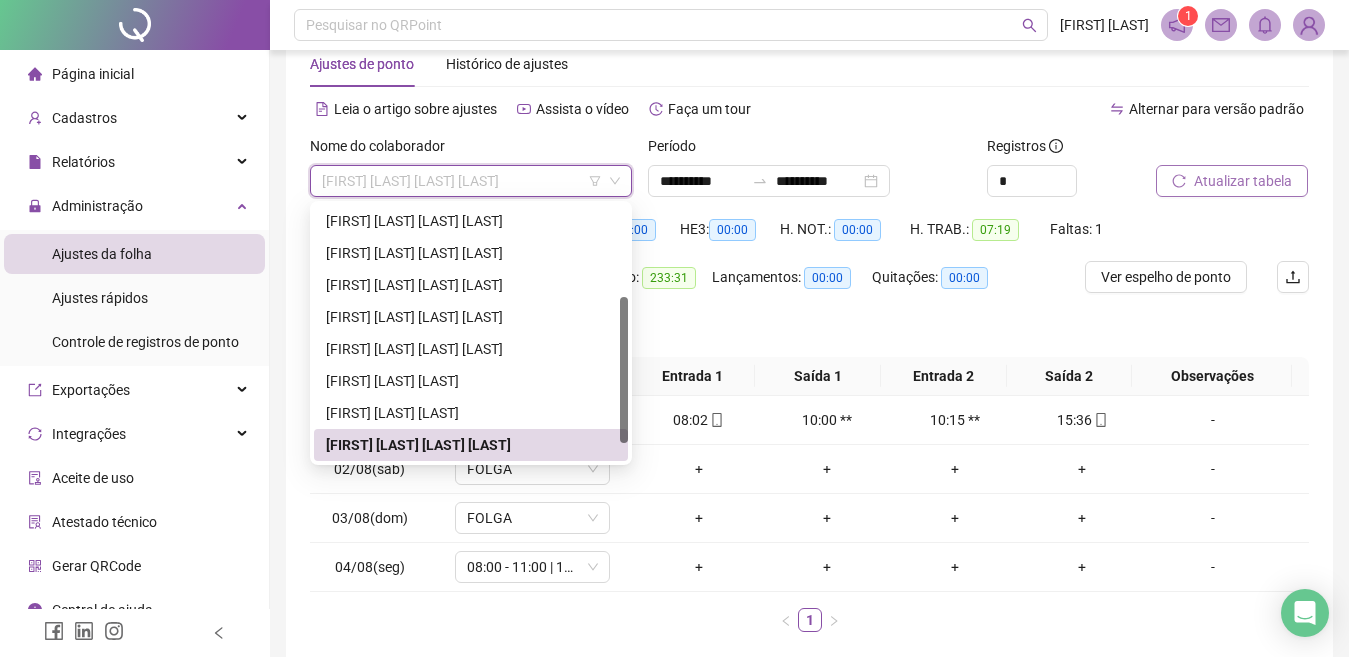 scroll, scrollTop: 192, scrollLeft: 0, axis: vertical 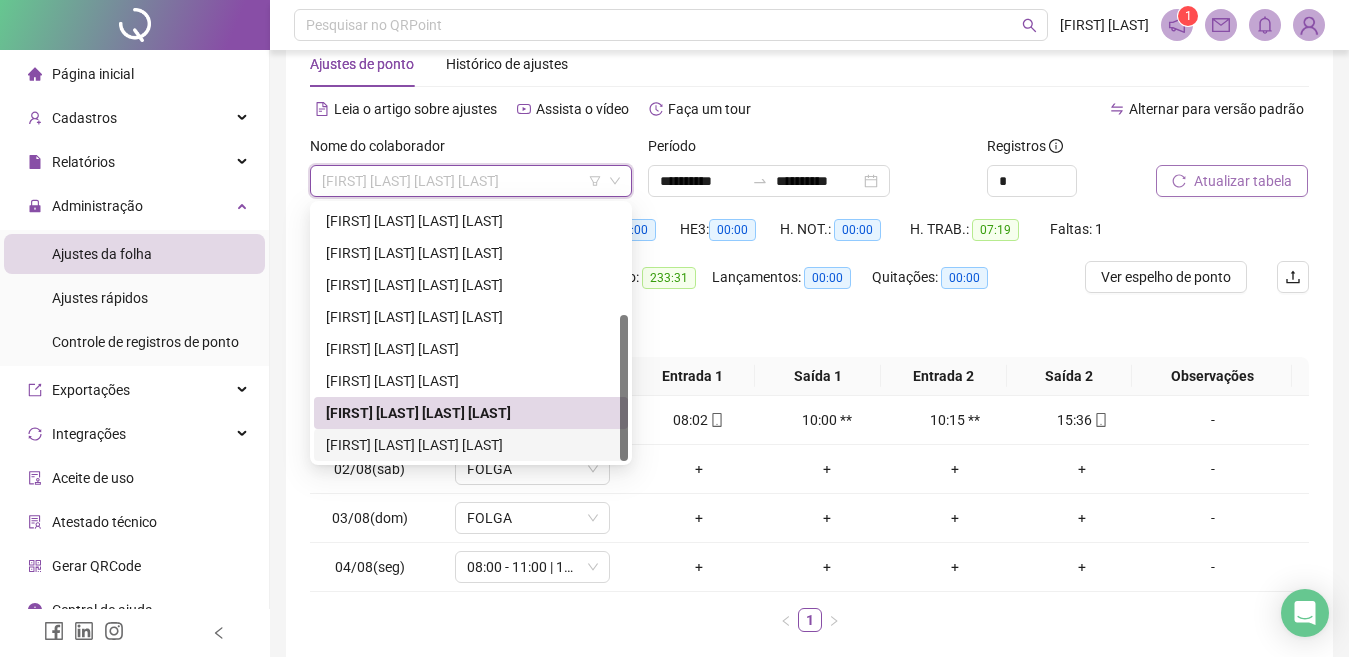 click on "[FIRST] [LAST] [LAST] [LAST]" at bounding box center (471, 445) 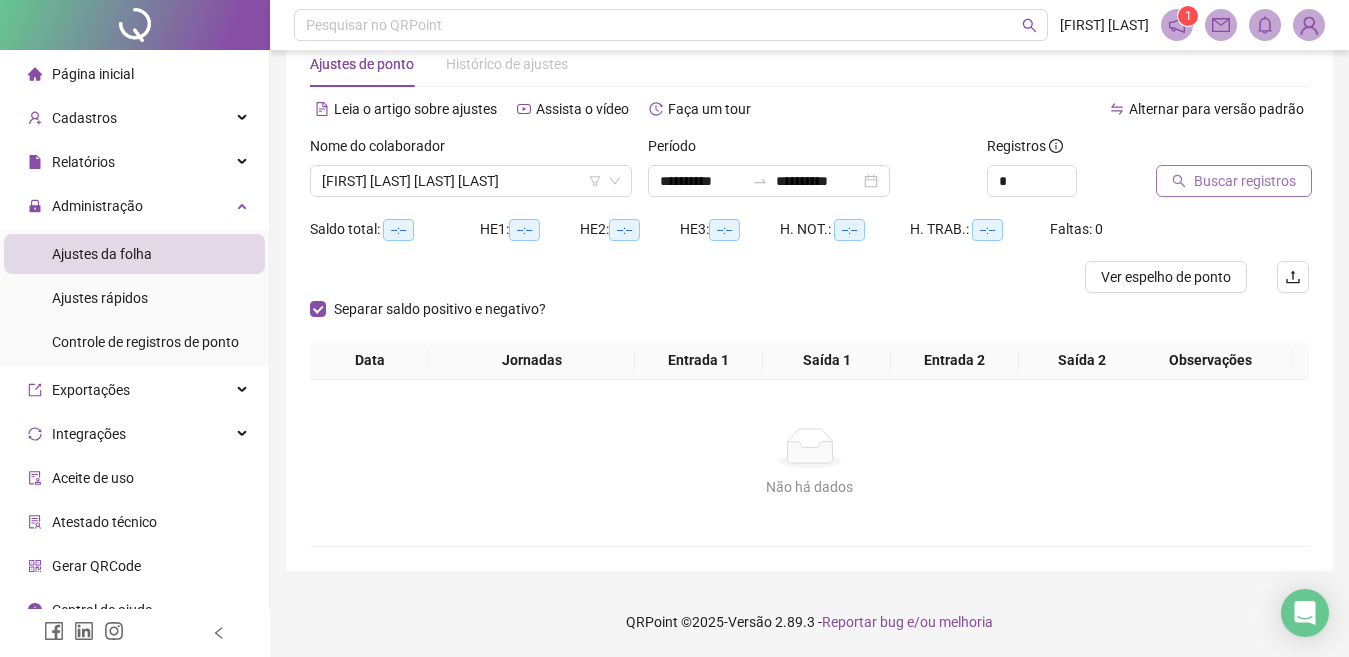 click 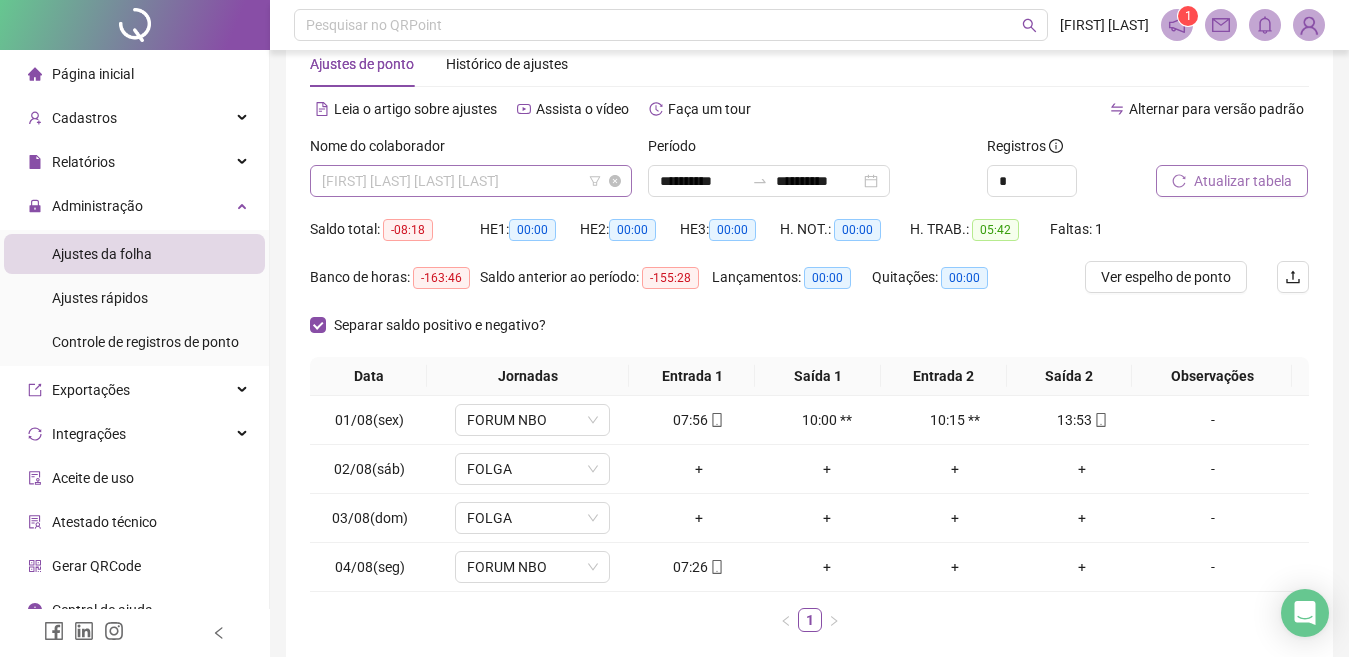 click on "[FIRST] [LAST] [LAST] [LAST]" at bounding box center [471, 181] 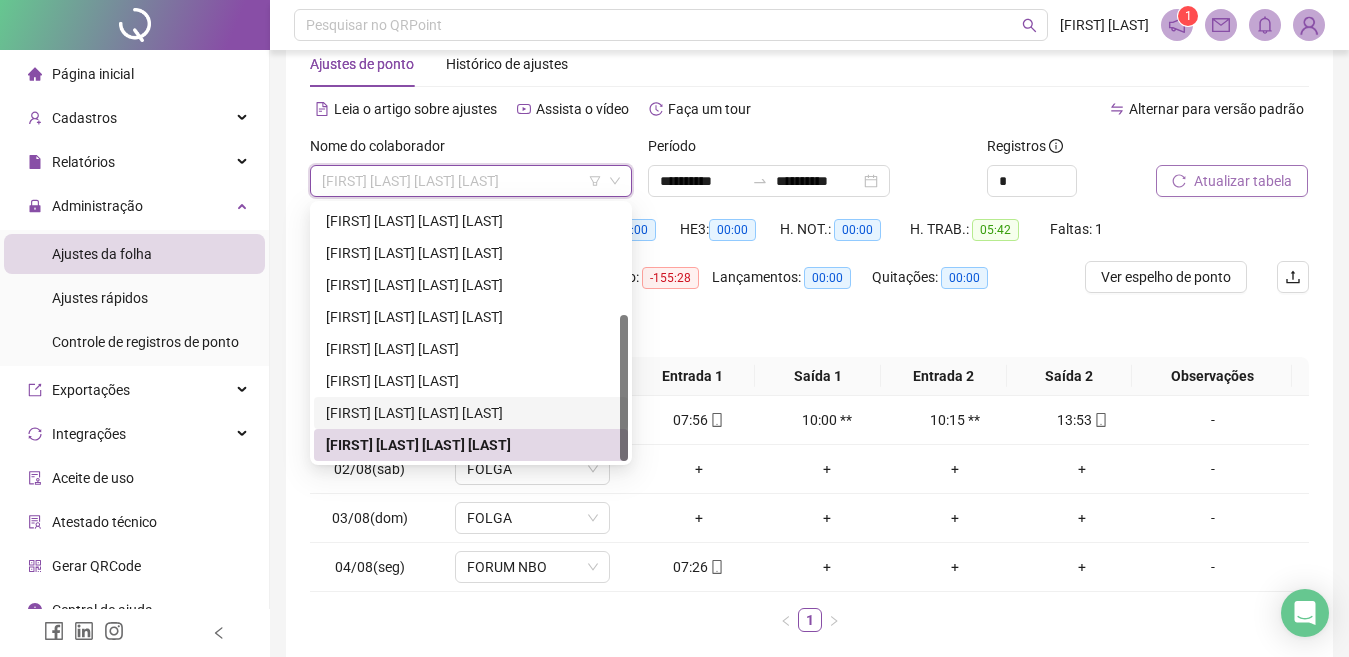 click on "[FIRST] [LAST] [LAST] [LAST]" at bounding box center (471, 413) 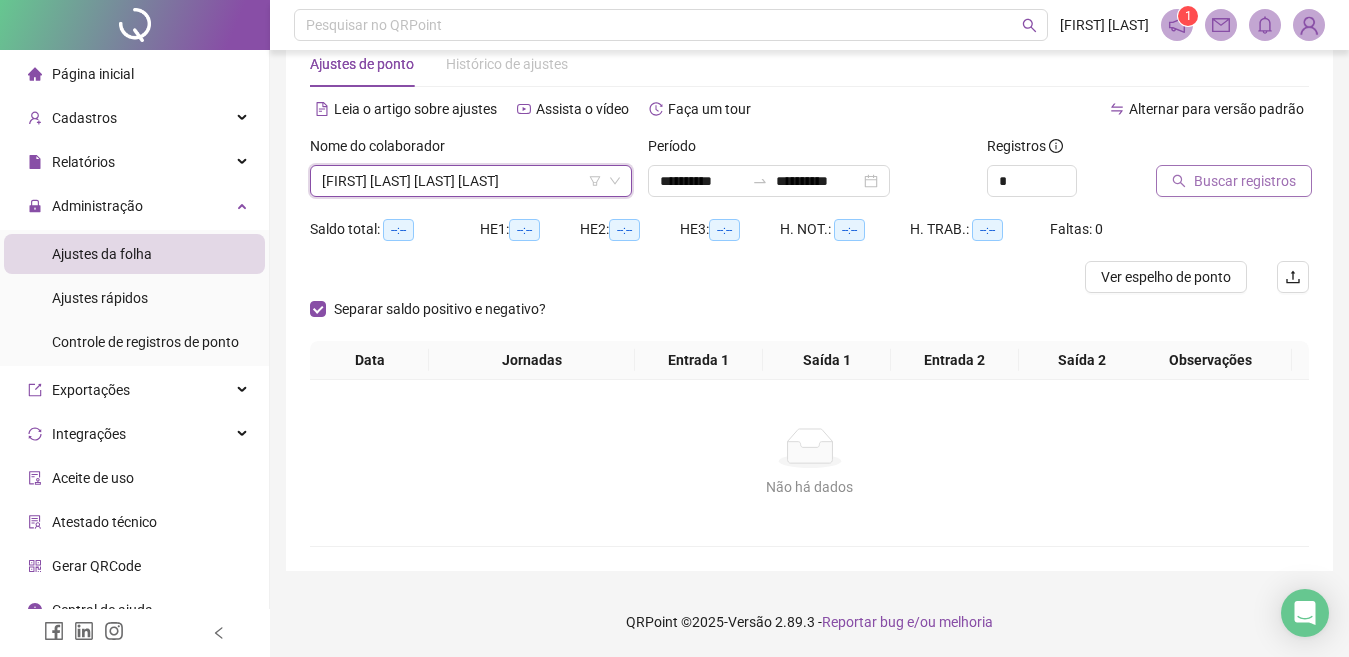 click 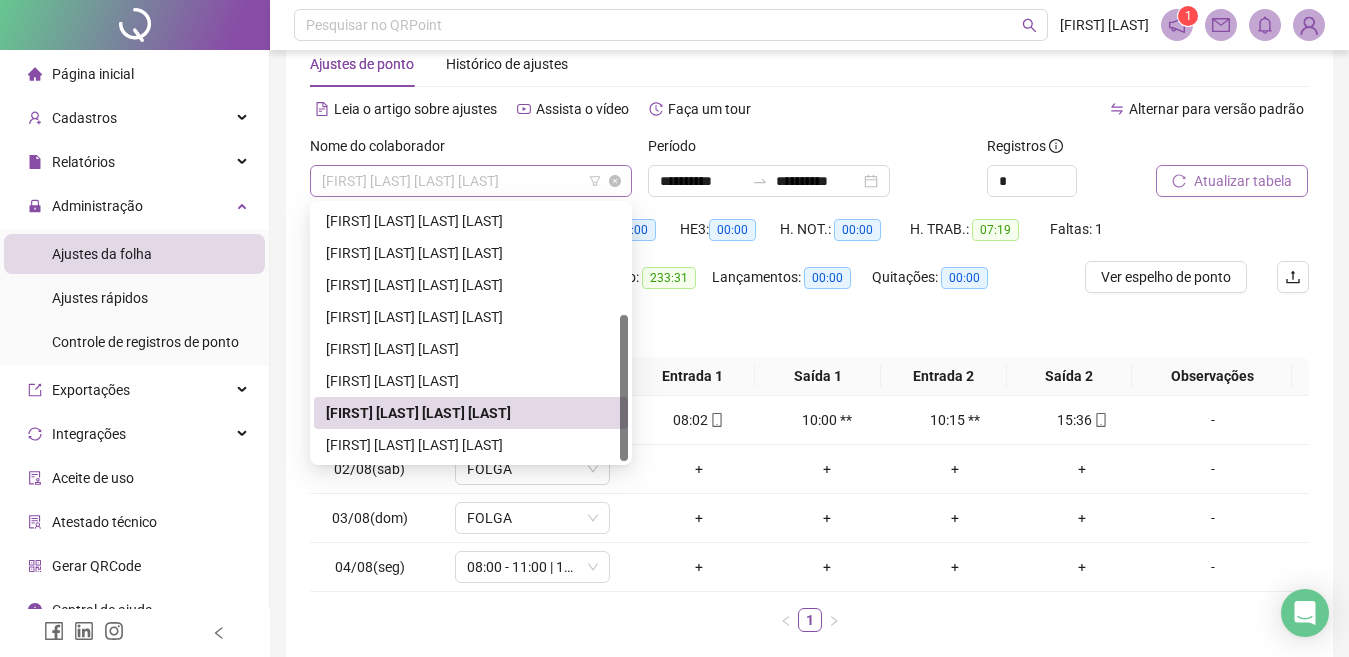 click on "[FIRST] [LAST] [LAST] [LAST]" at bounding box center (471, 181) 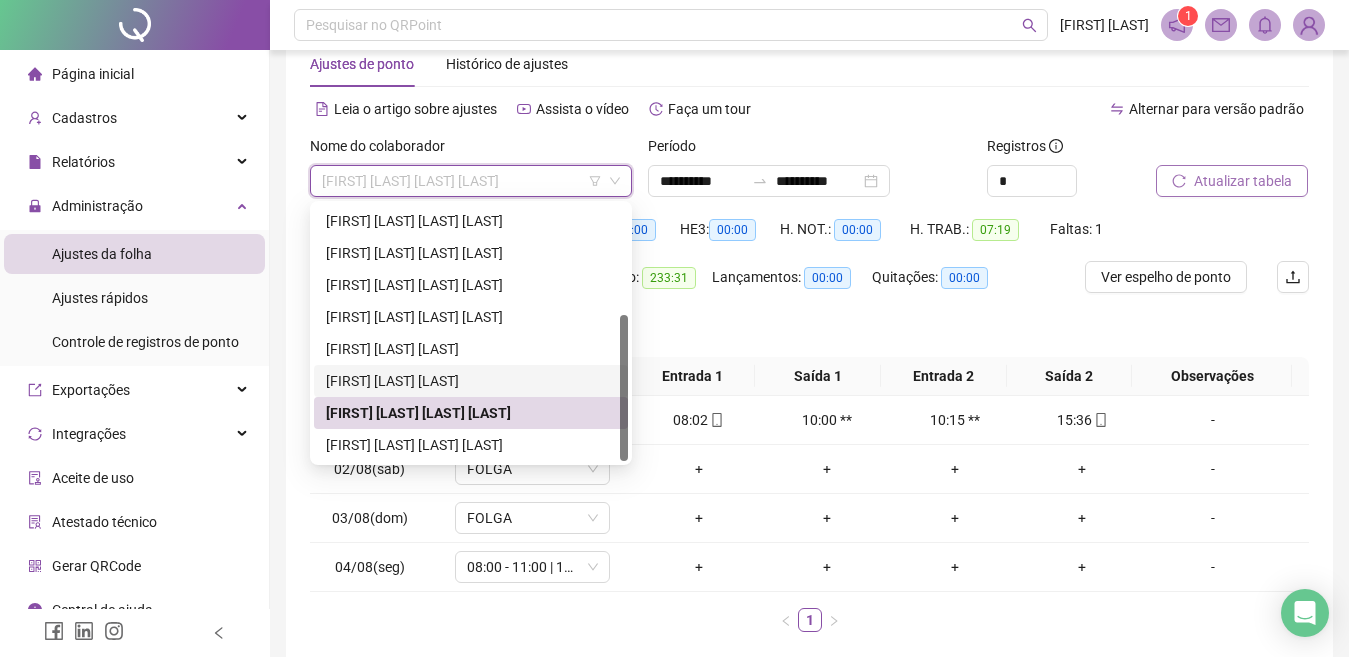 click on "[FIRST] [LAST] [LAST]" at bounding box center [471, 381] 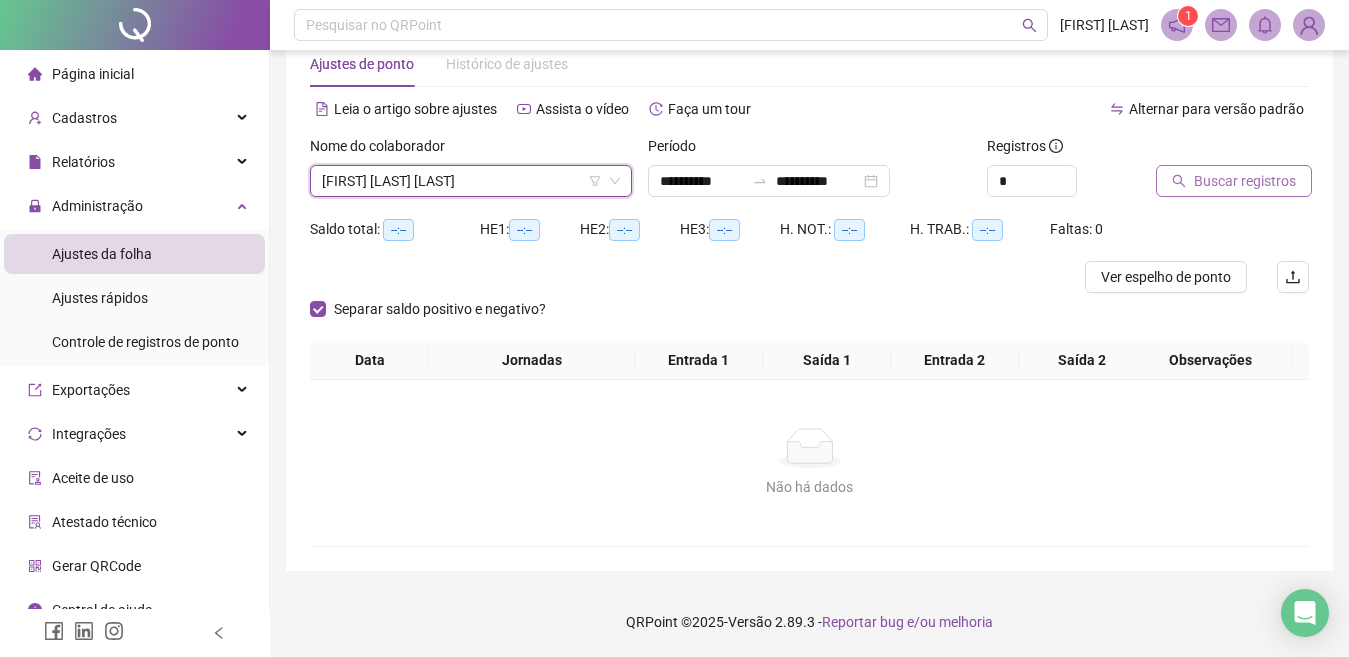 click 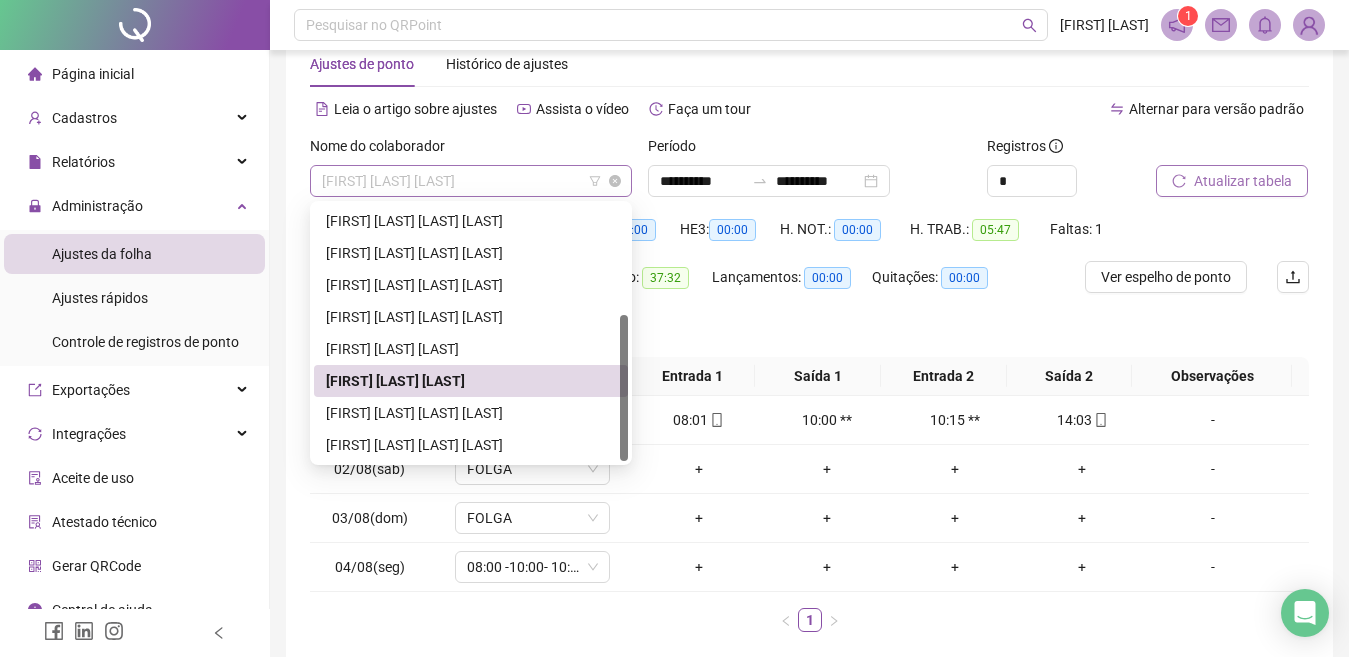 click on "[FIRST] [LAST] [LAST]" at bounding box center (471, 181) 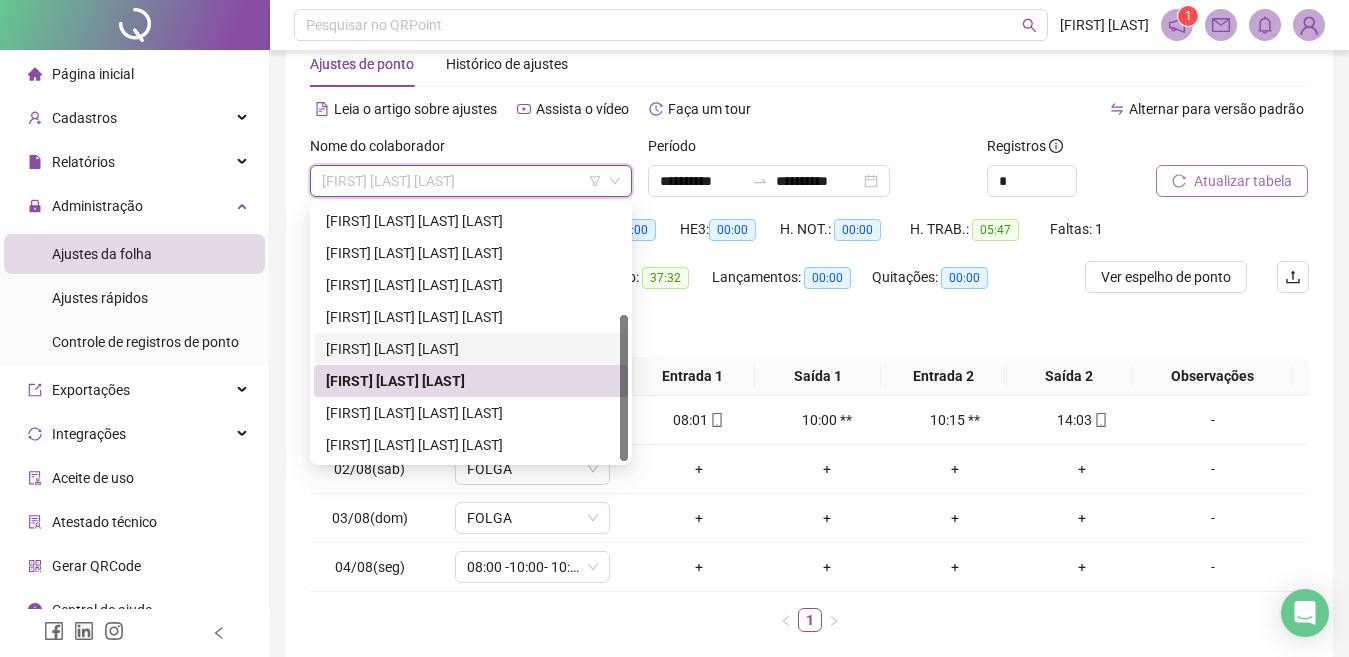 click on "[FIRST] [LAST] [LAST]" at bounding box center (471, 349) 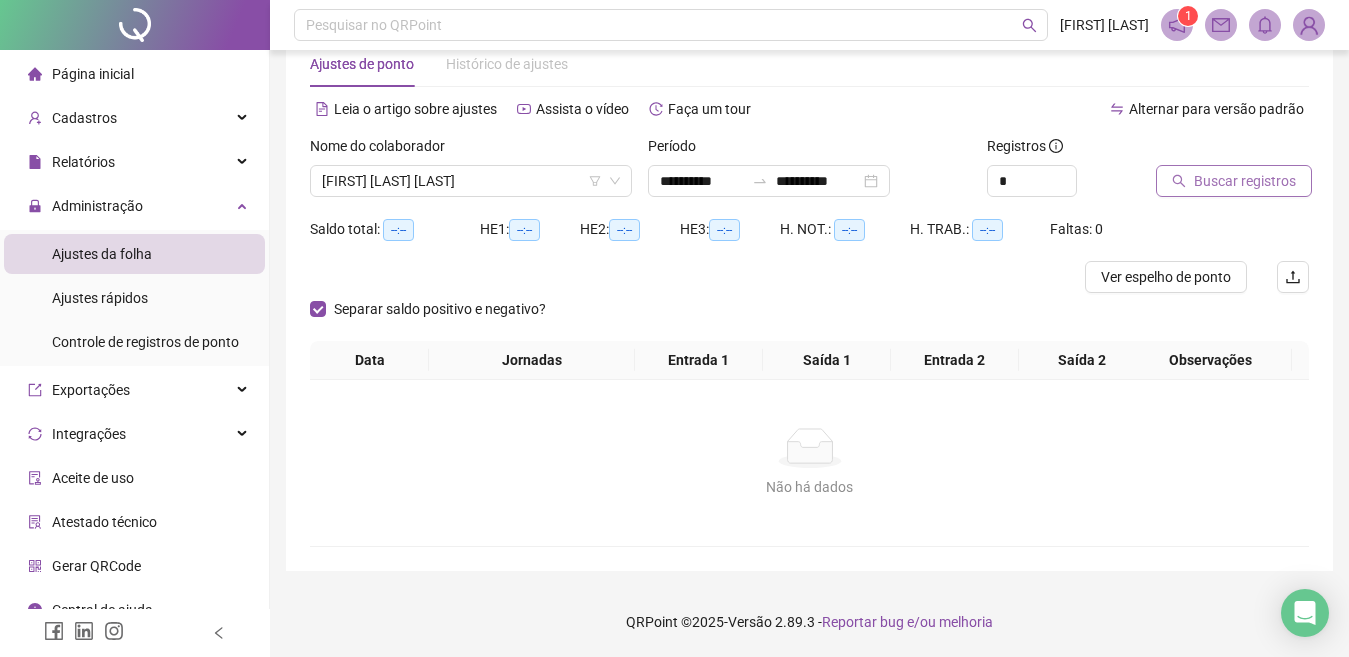 click 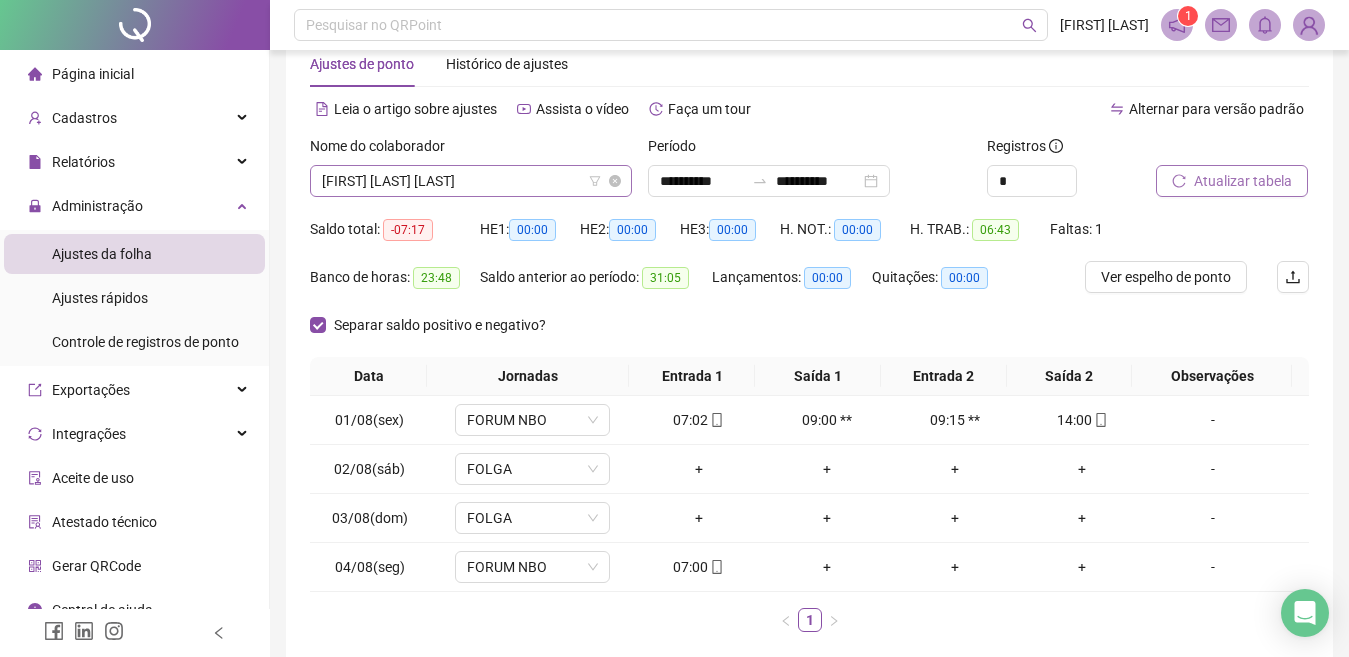 click on "[FIRST] [LAST] [LAST]" at bounding box center [471, 181] 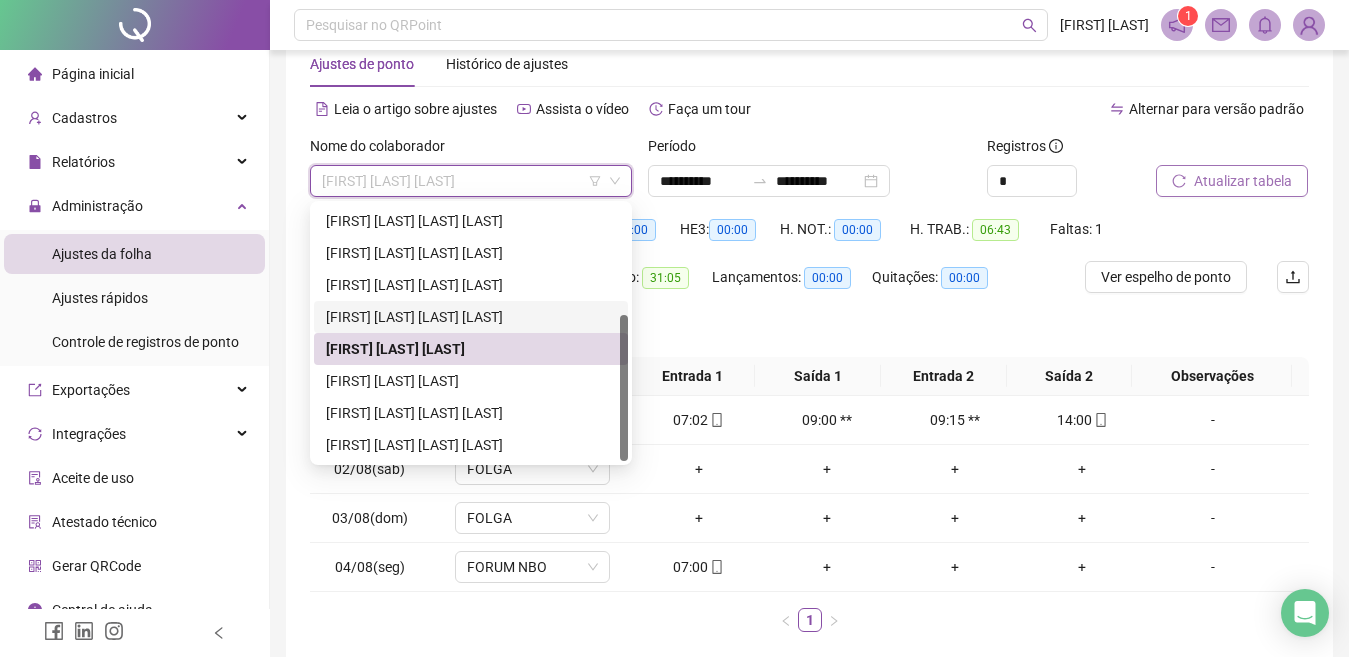 click on "[FIRST] [LAST] [LAST] [LAST]" at bounding box center [471, 317] 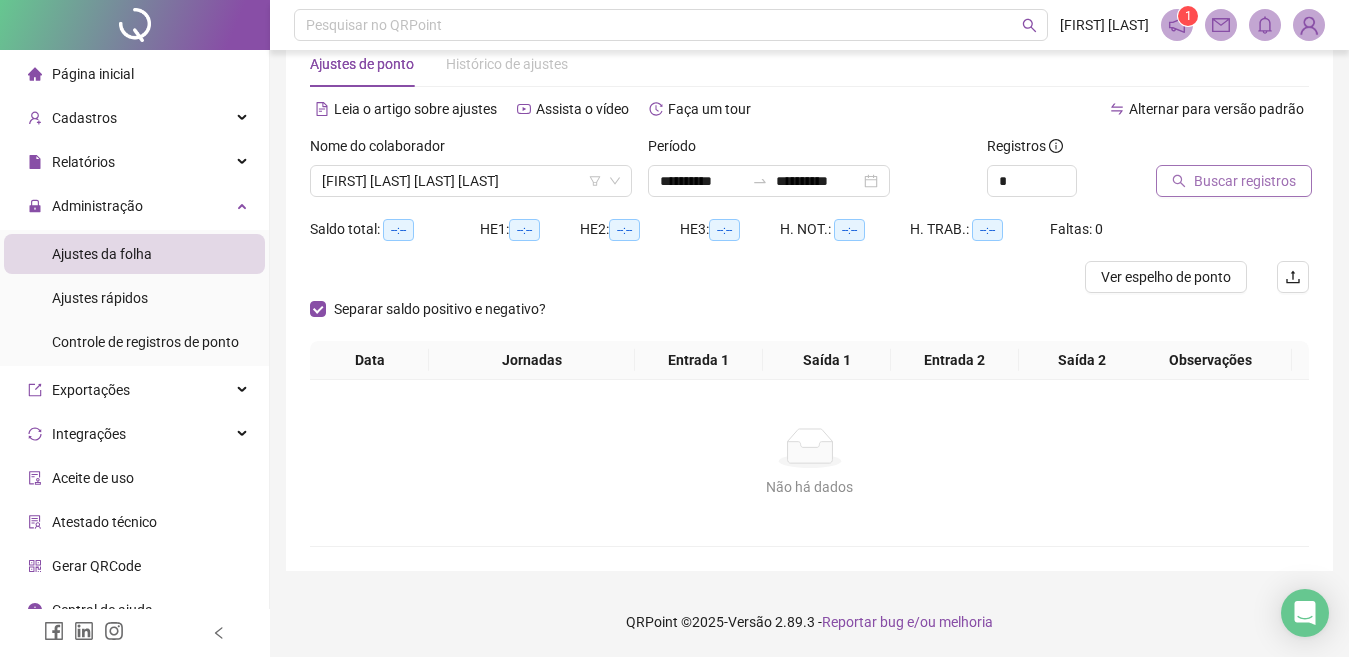 click 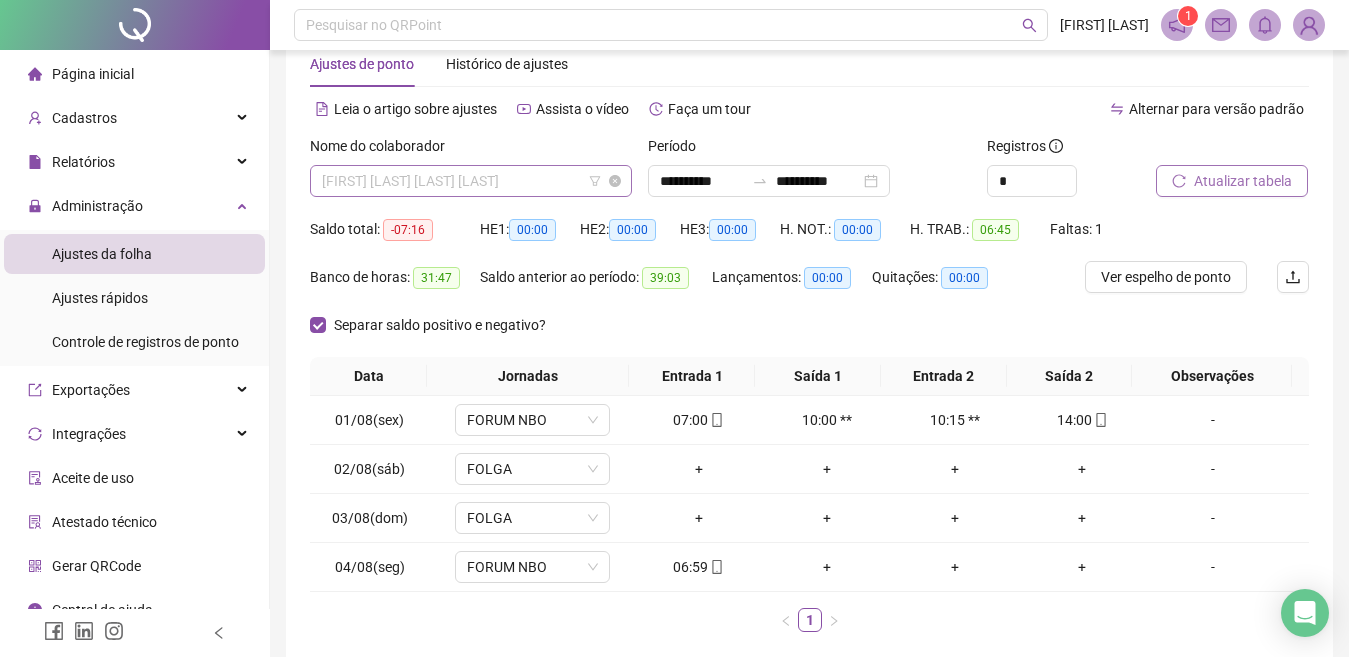 click on "[FIRST] [LAST] [LAST] [LAST]" at bounding box center [471, 181] 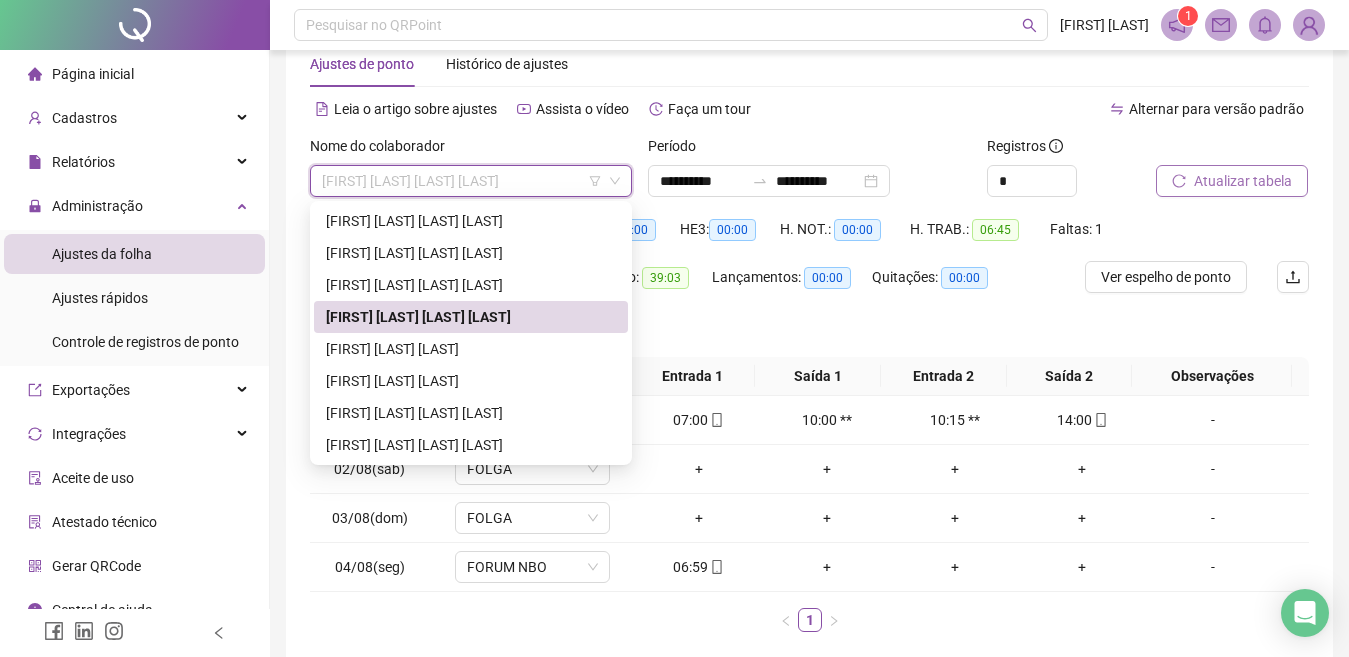 click on "Página inicial" at bounding box center [134, 74] 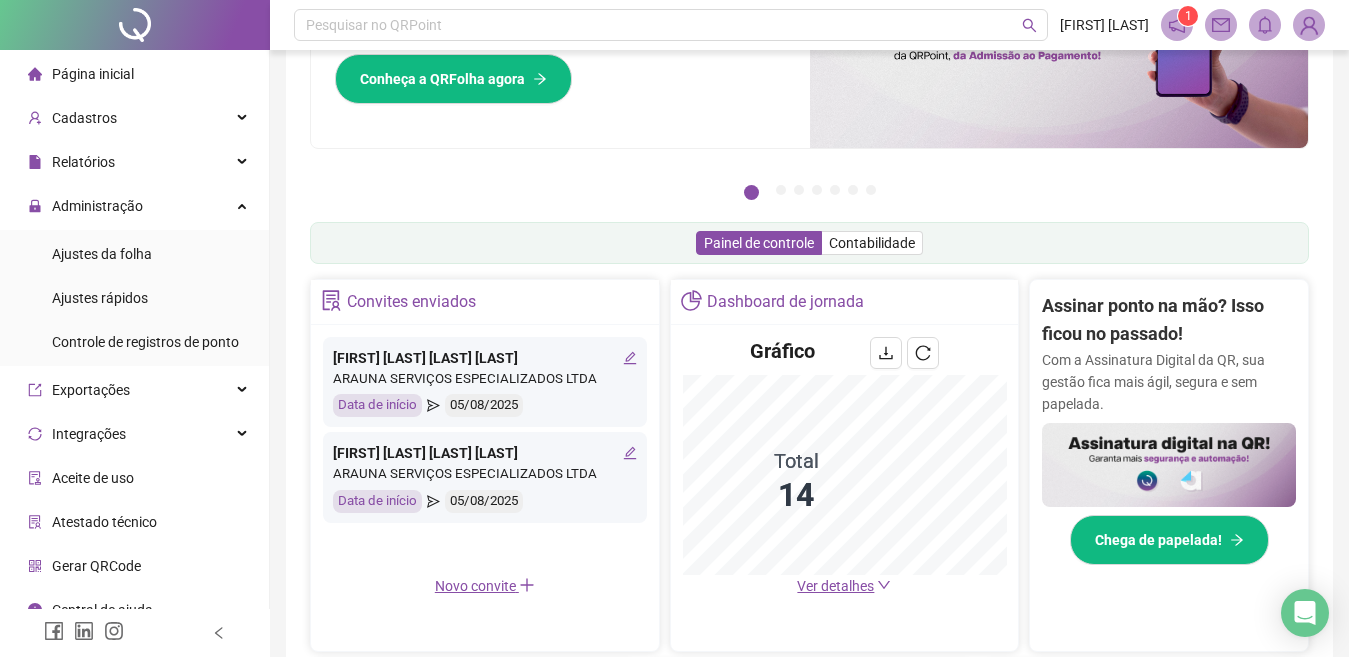 scroll, scrollTop: 169, scrollLeft: 0, axis: vertical 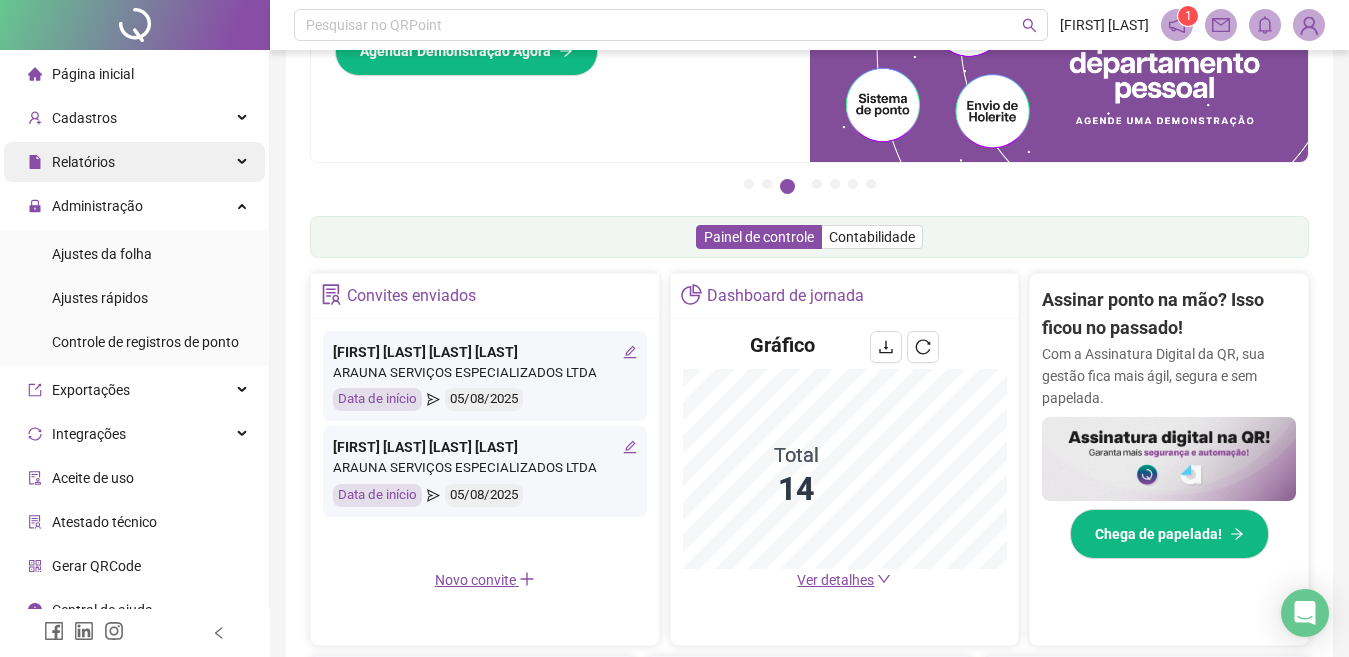 click on "Relatórios" at bounding box center (83, 162) 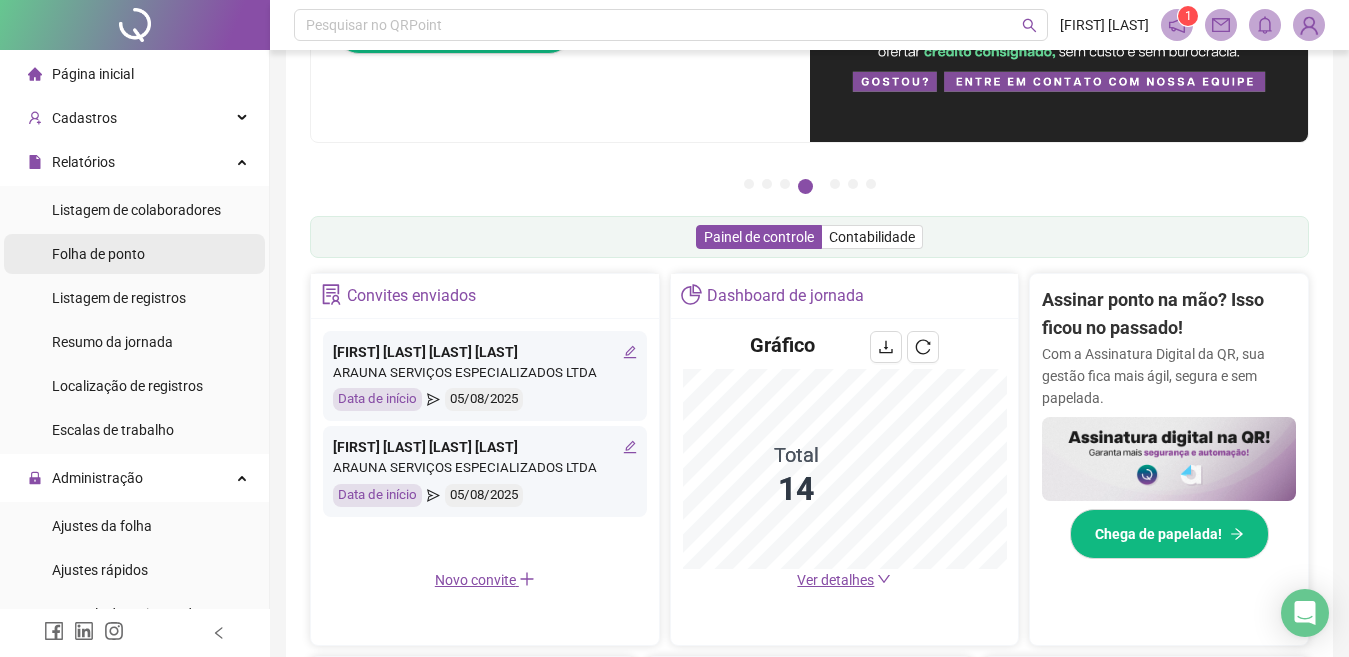 click on "Folha de ponto" at bounding box center (98, 254) 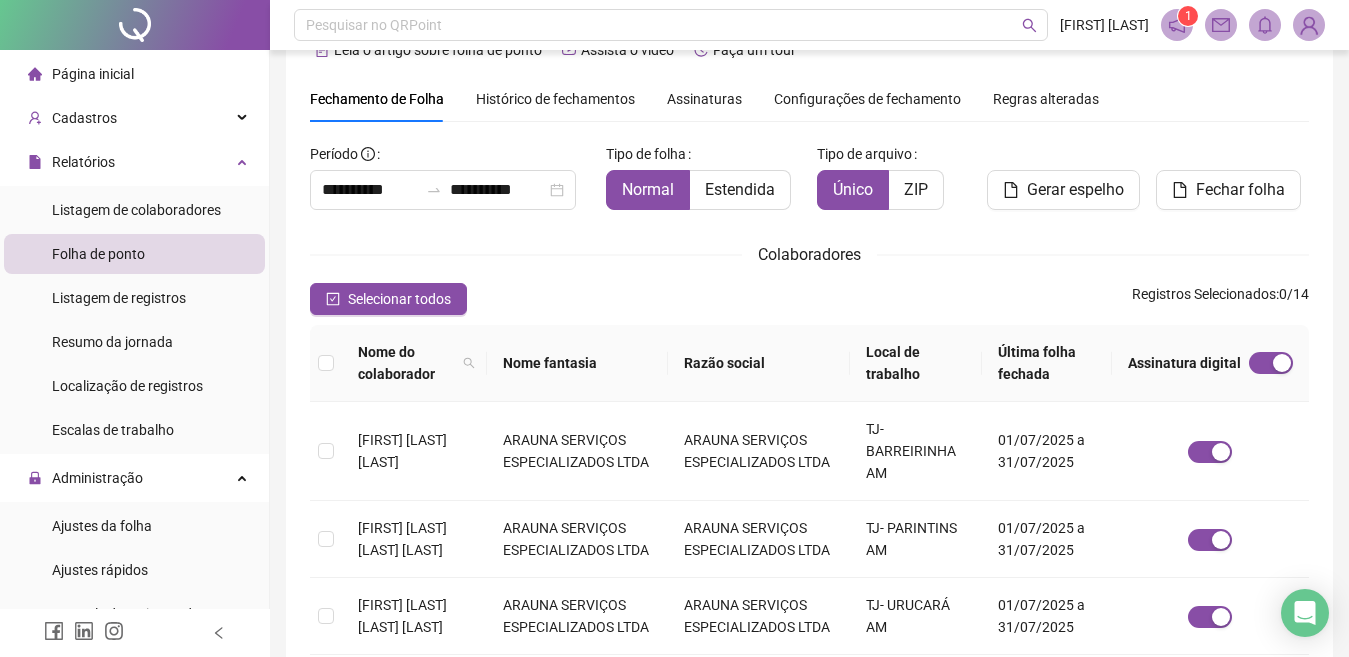 scroll, scrollTop: 81, scrollLeft: 0, axis: vertical 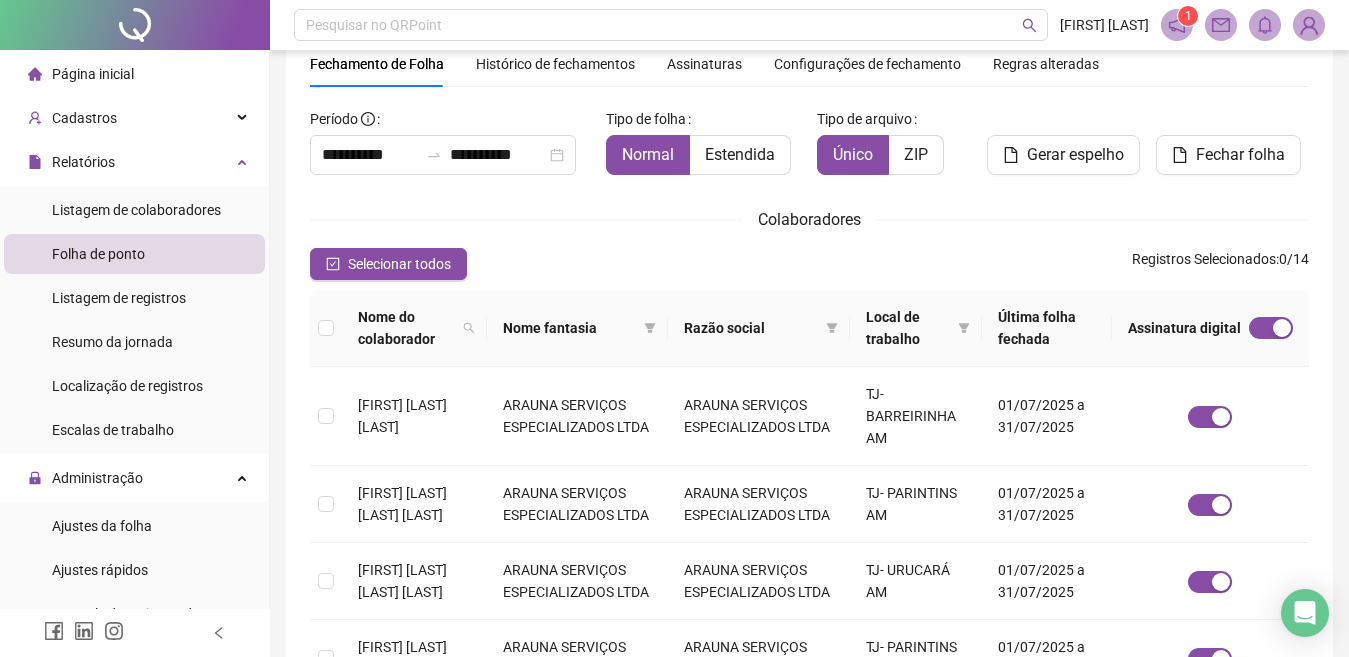 click on "Assinaturas" at bounding box center [704, 64] 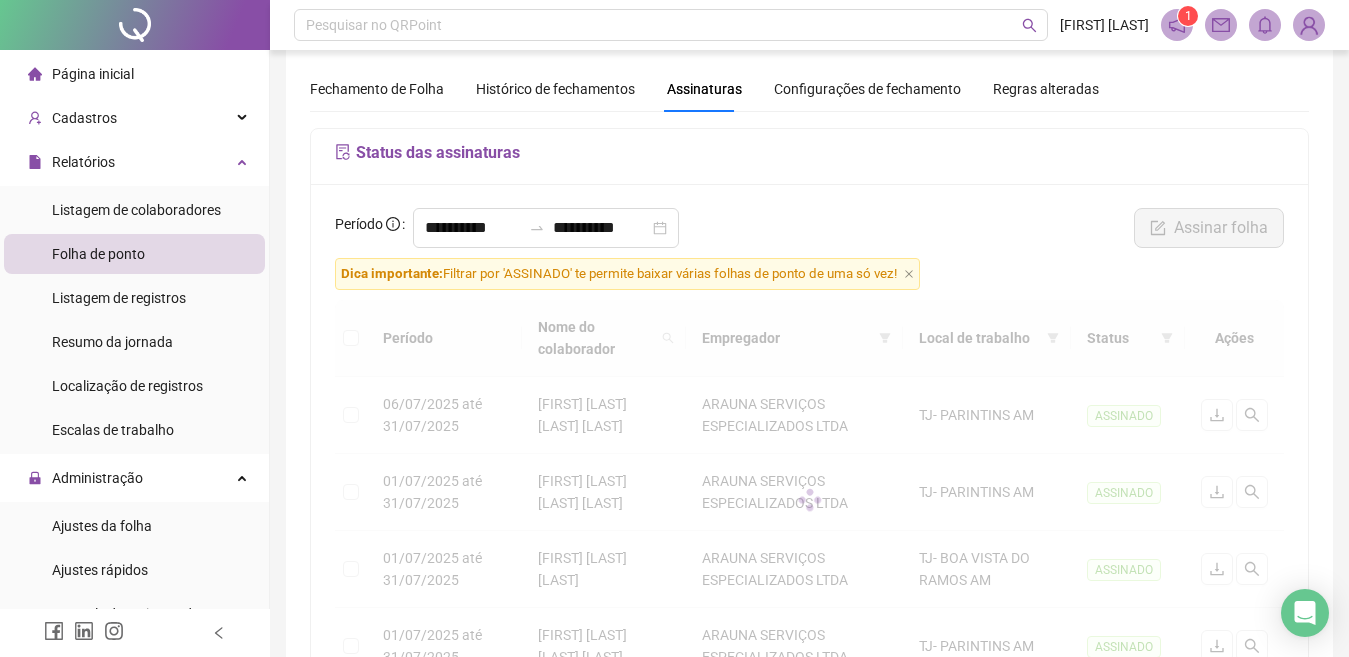 scroll, scrollTop: 81, scrollLeft: 0, axis: vertical 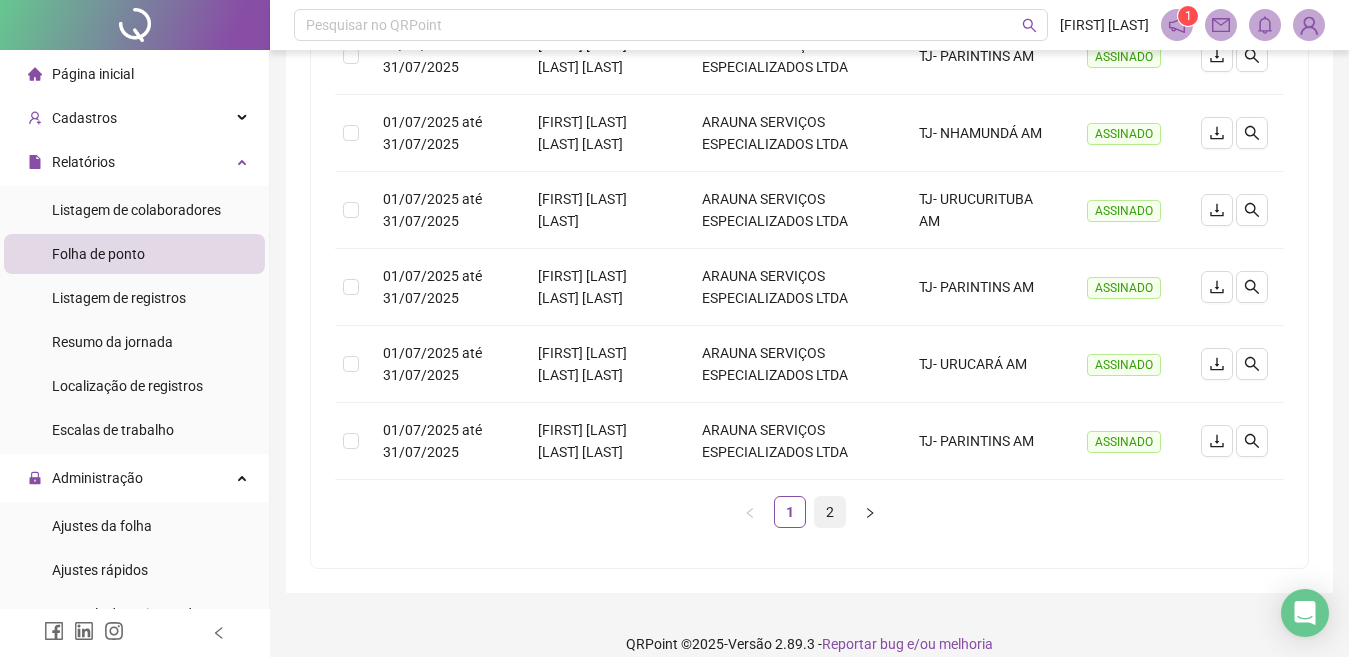 click on "2" at bounding box center [830, 512] 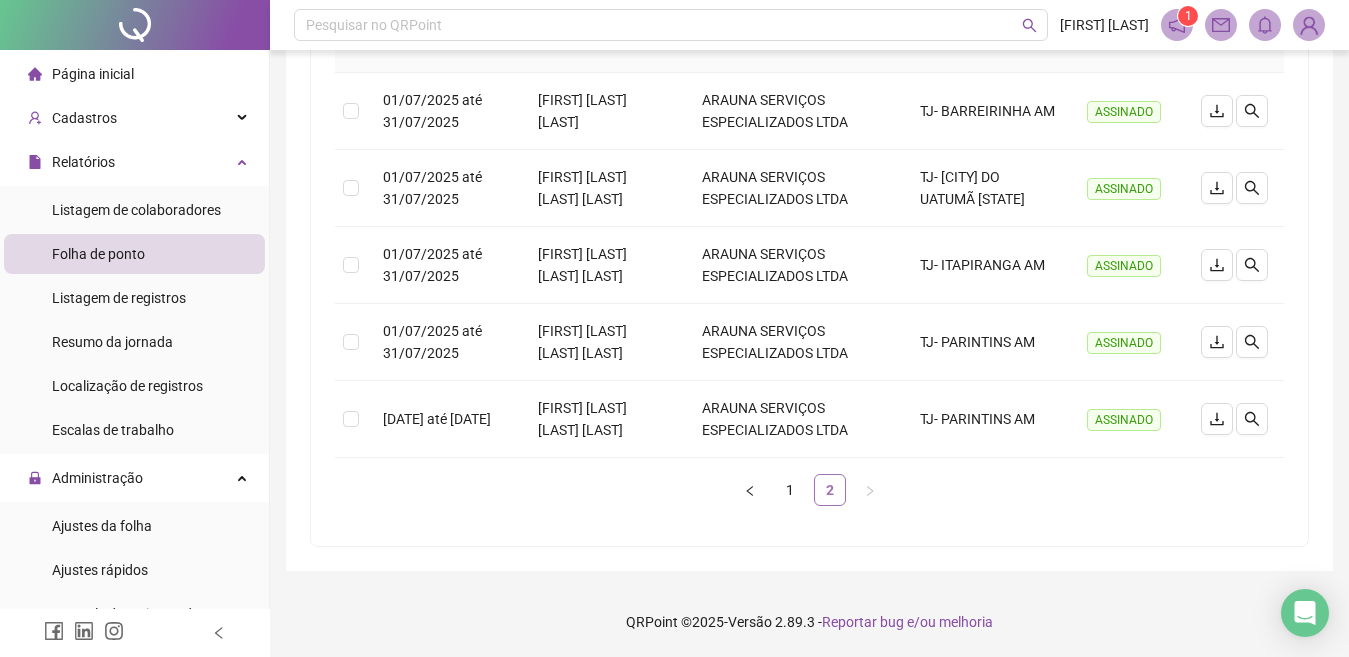 scroll, scrollTop: 360, scrollLeft: 0, axis: vertical 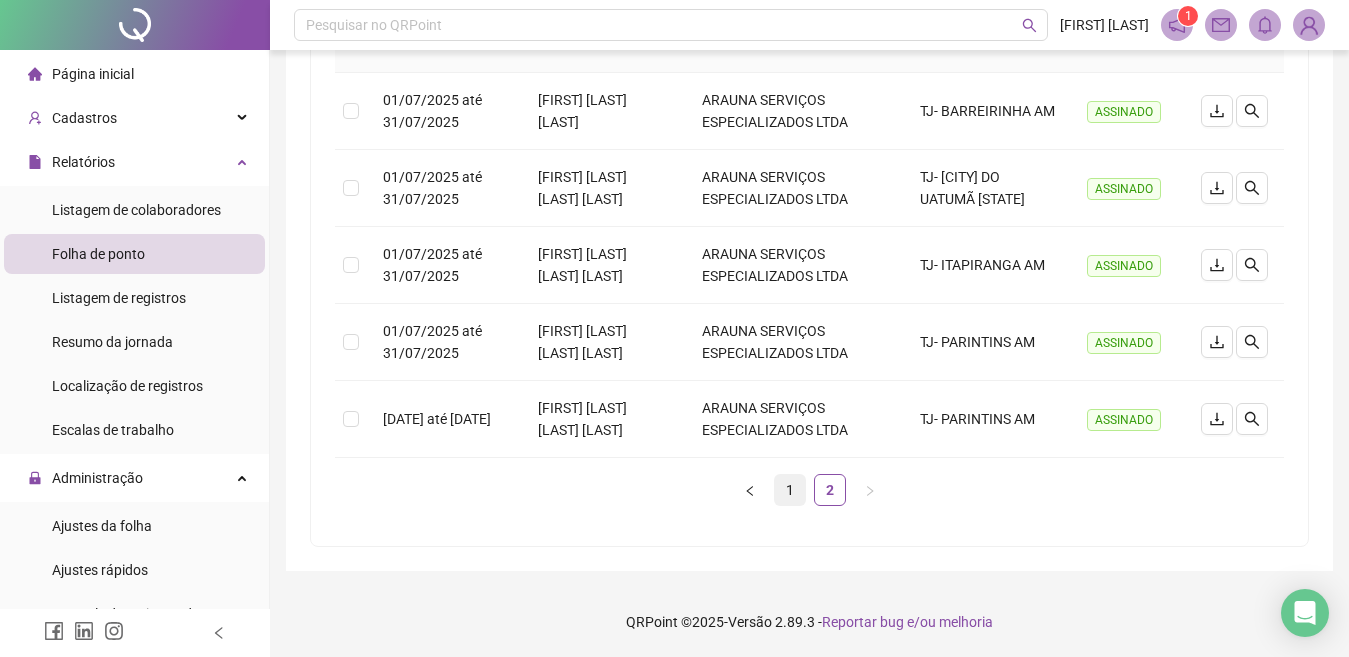 click on "1" at bounding box center (790, 490) 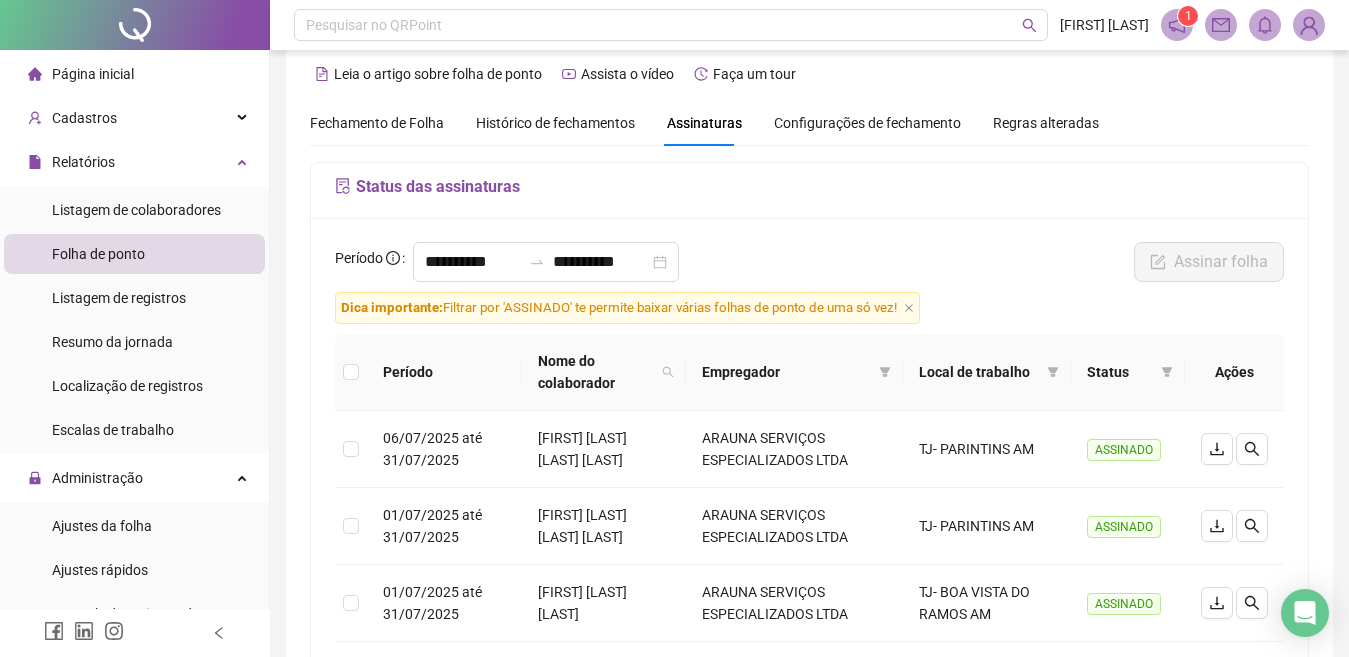 scroll, scrollTop: 0, scrollLeft: 0, axis: both 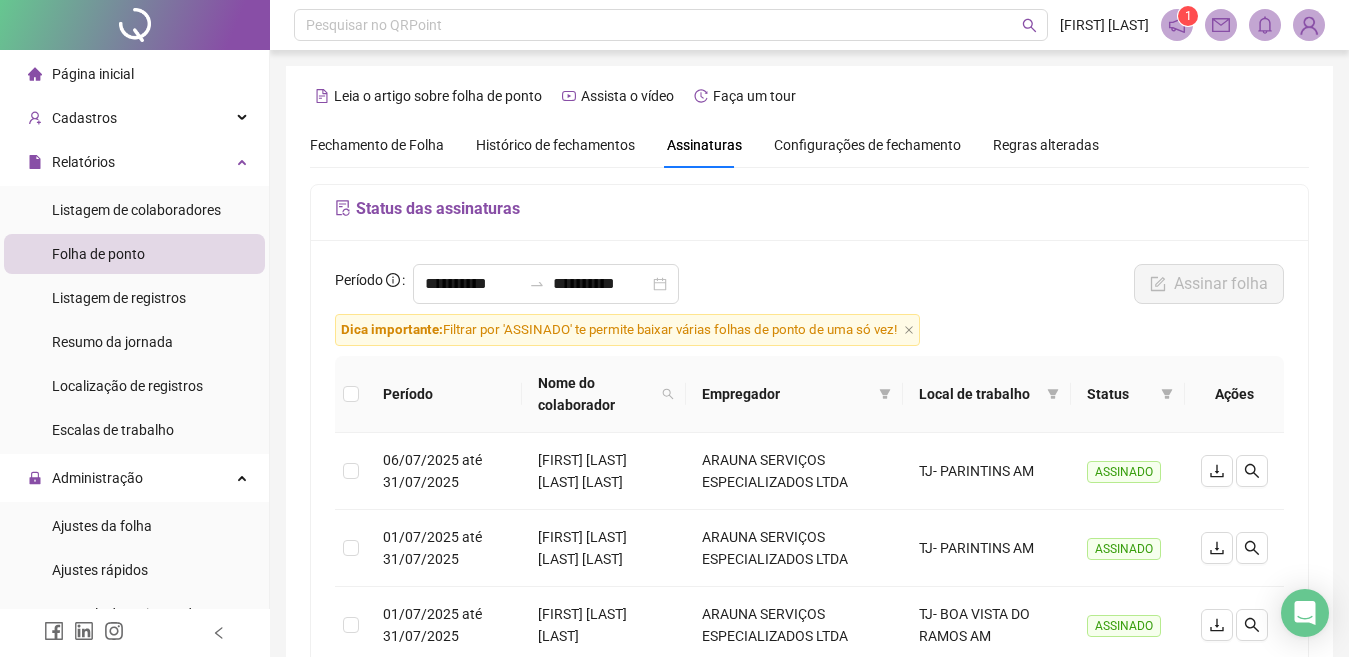 click on "Página inicial" at bounding box center [93, 74] 